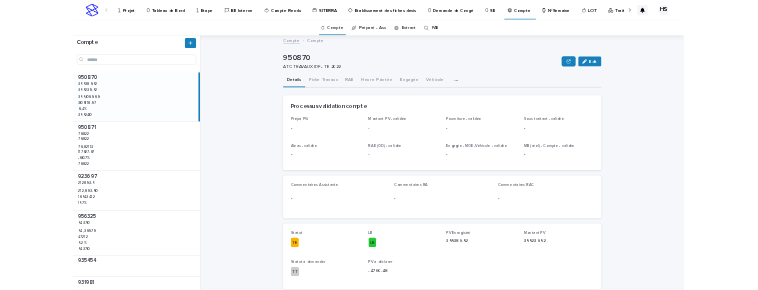 scroll, scrollTop: 0, scrollLeft: 0, axis: both 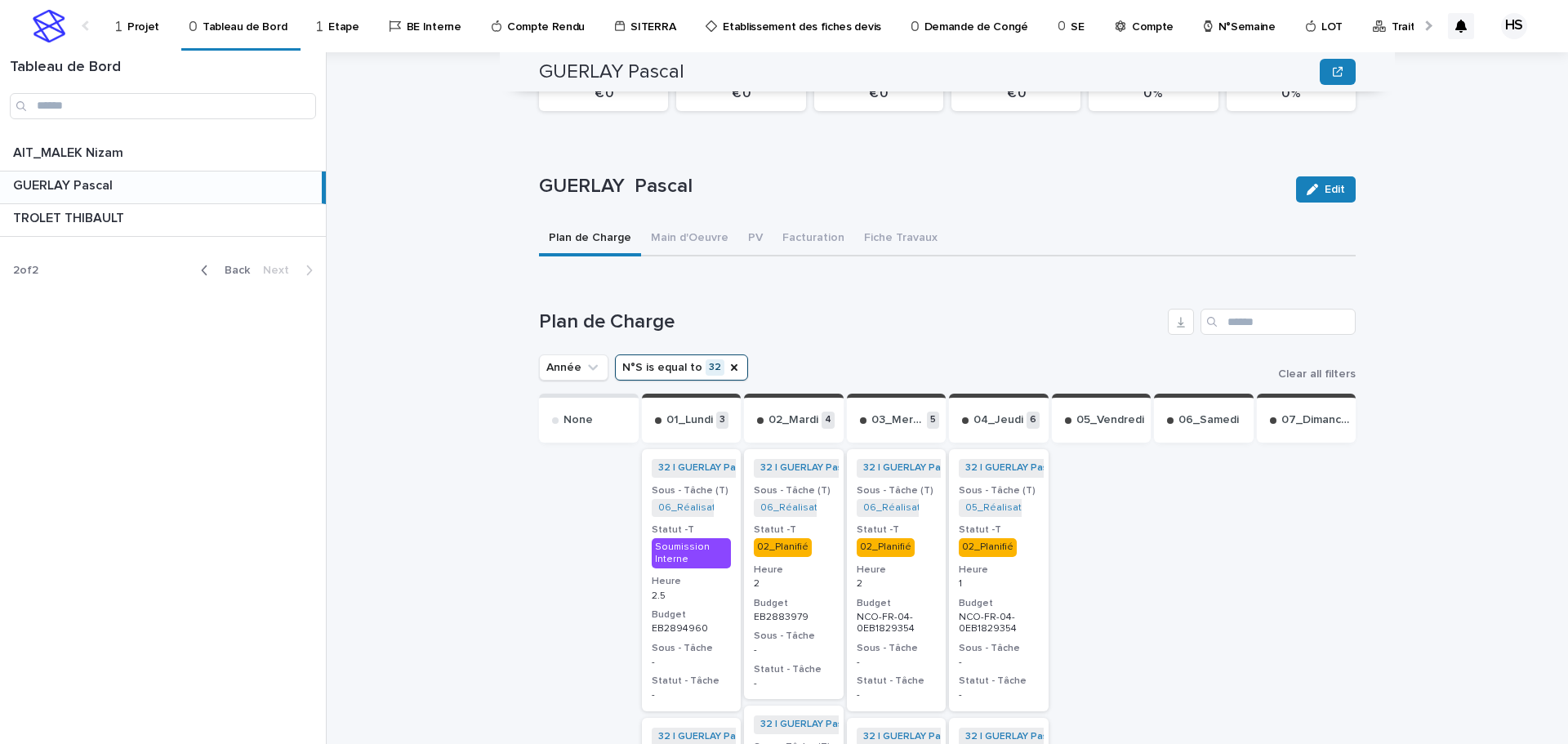 click on "Projet" at bounding box center (143, 17) 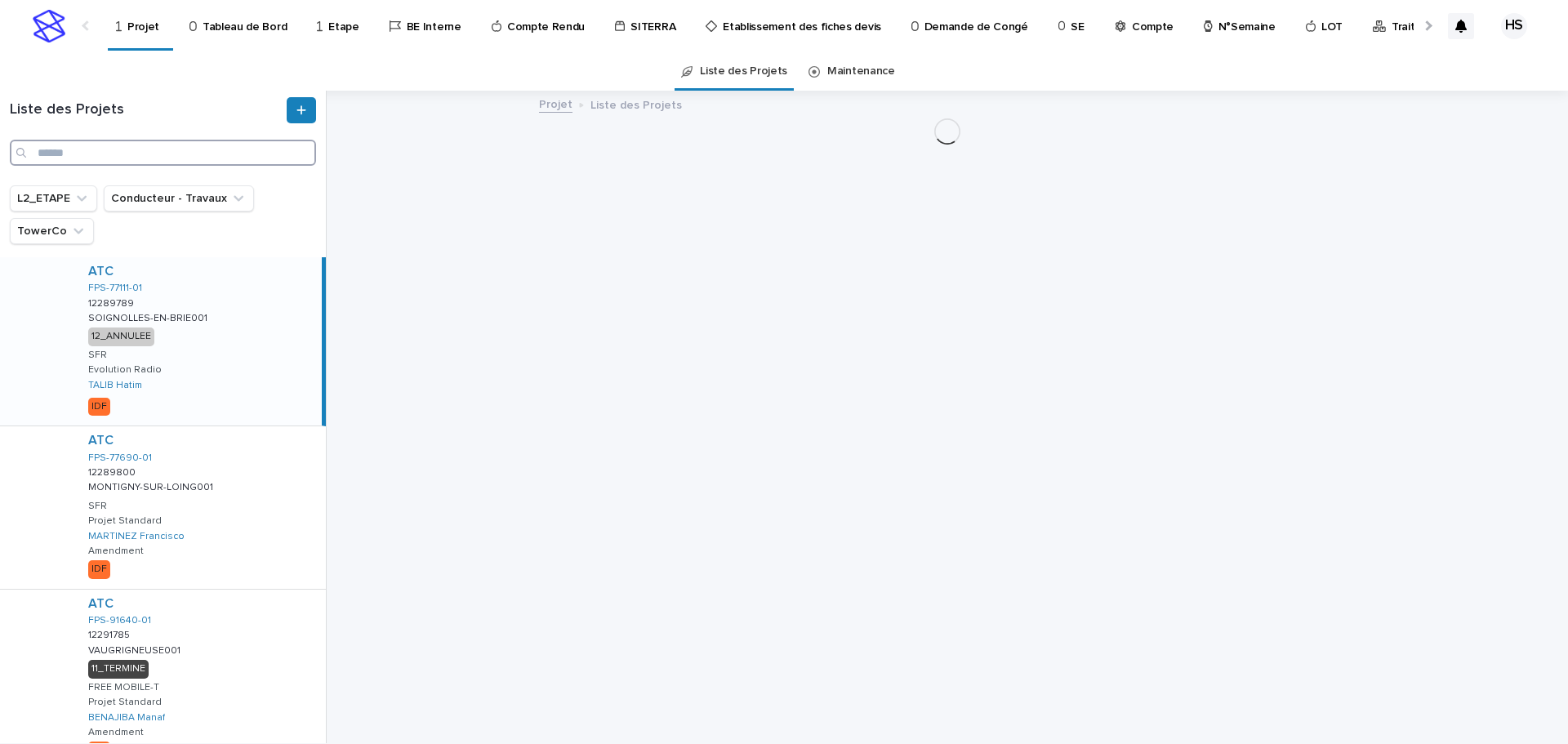 click at bounding box center (163, 153) 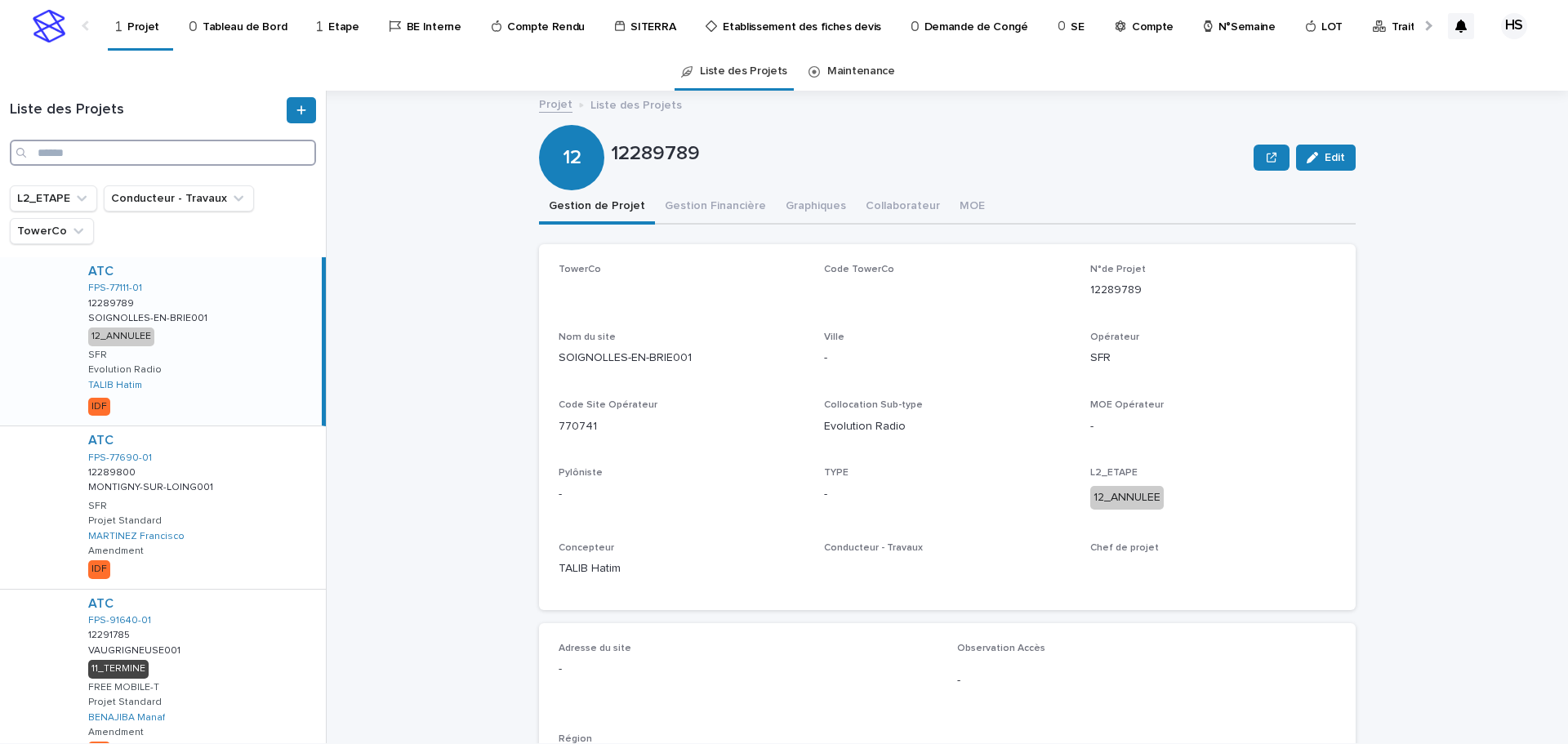 paste on "*********" 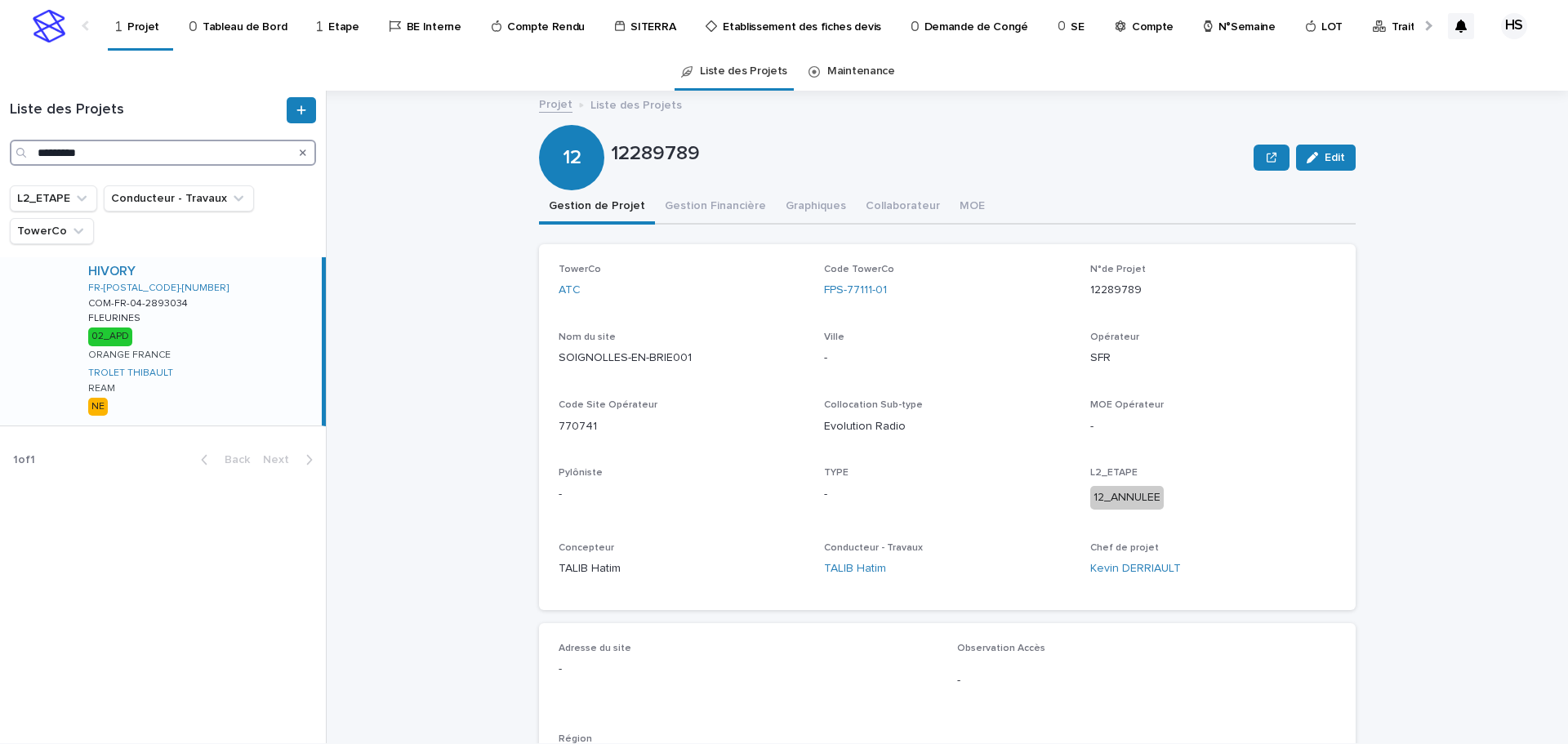 type on "*********" 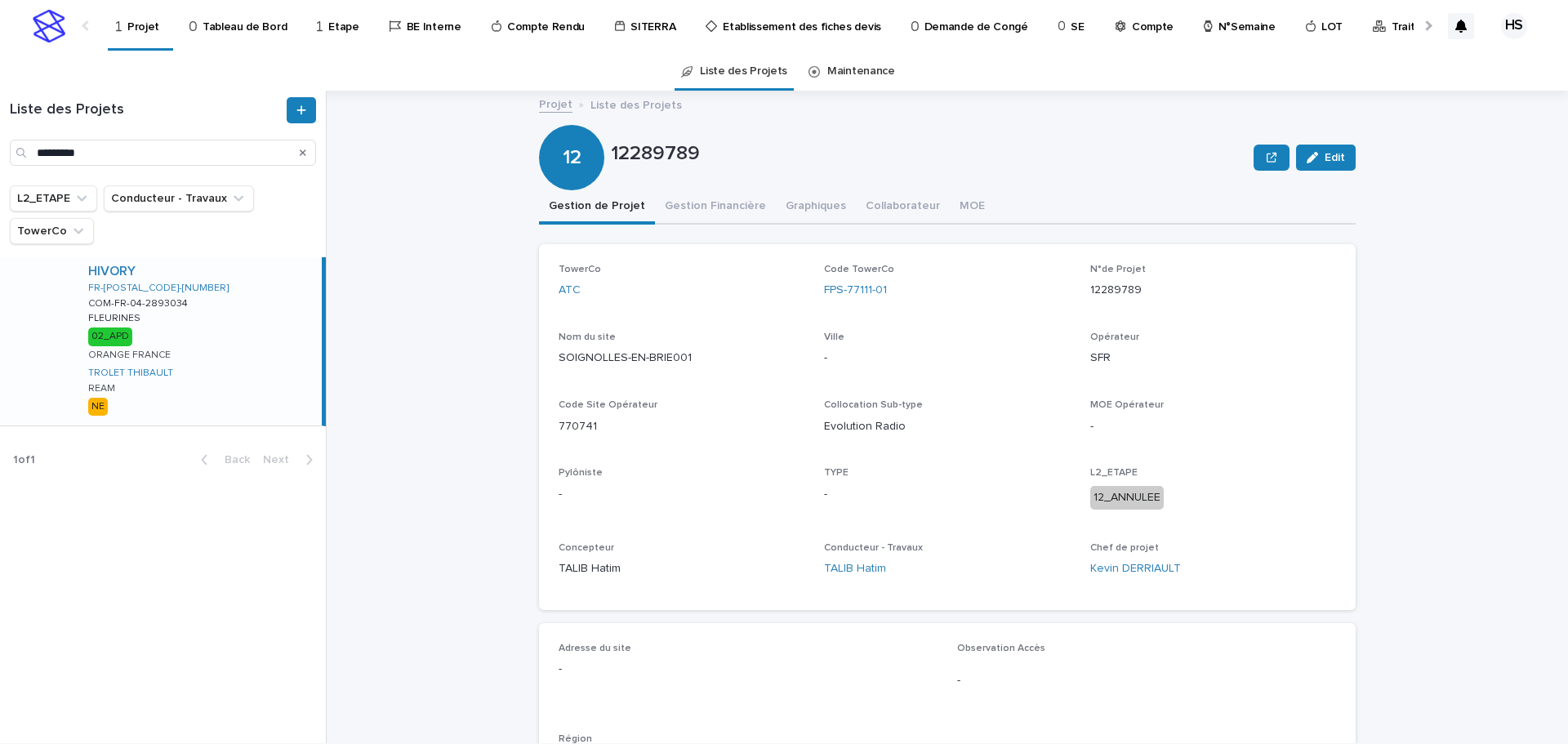 click on "HIVORY   FR-60-707881   COM-FR-04-2893034 COM-FR-04-2893034   FLEURINES [CITY]   02_APD ORANGE FRANCE [LAST] [FIRST]   REAM NE" at bounding box center (198, 341) 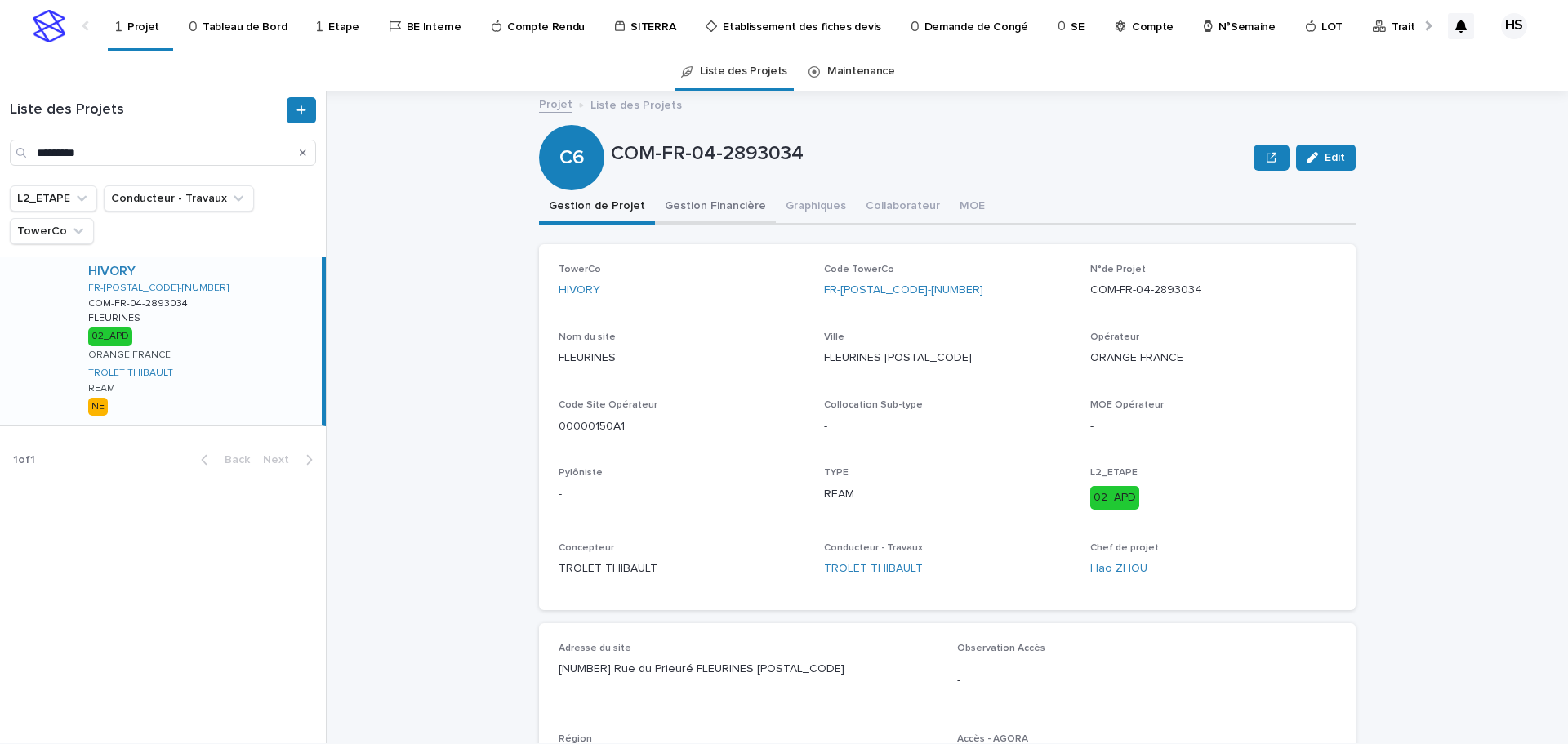 click on "Gestion Financière" at bounding box center (715, 207) 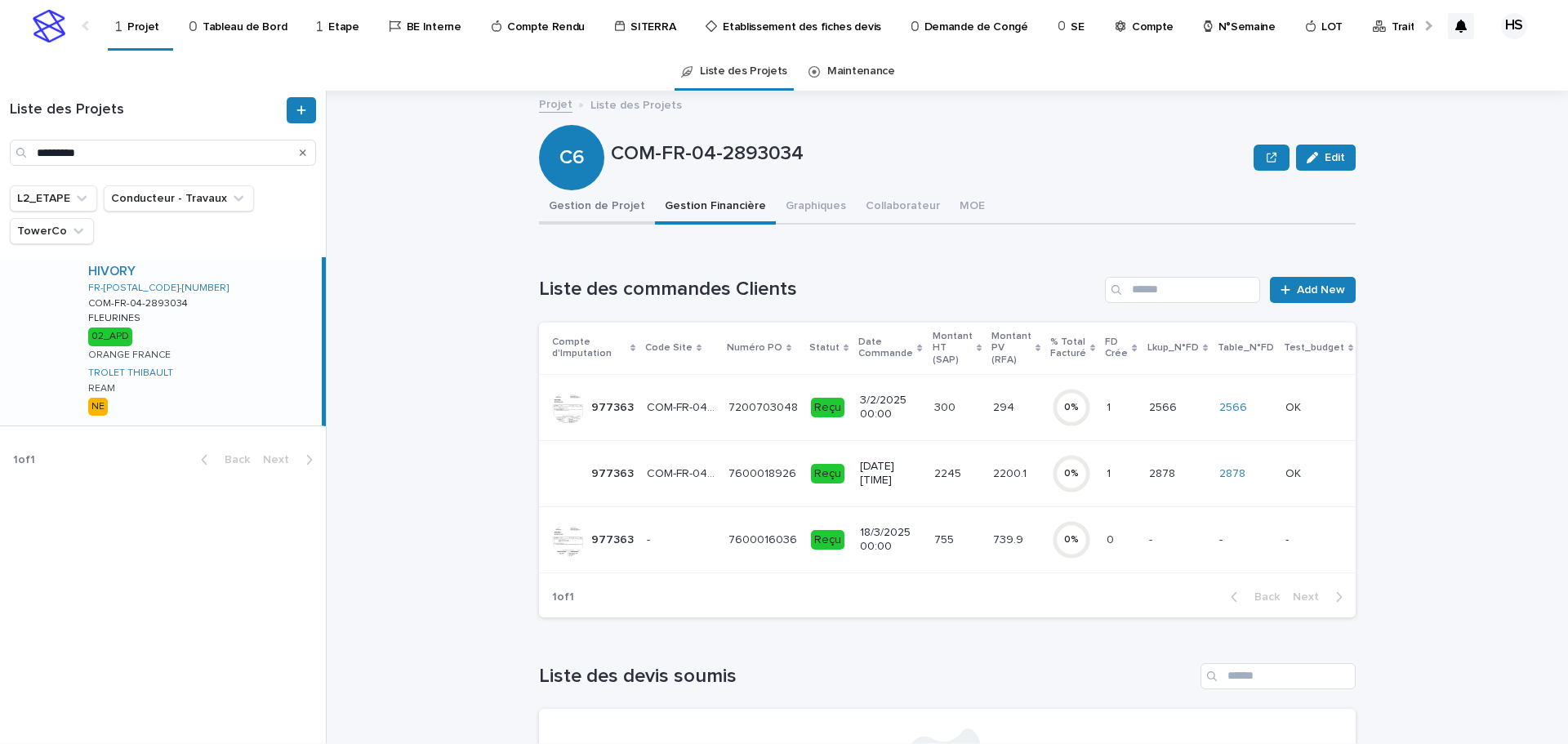 click on "Gestion de Projet" at bounding box center (597, 207) 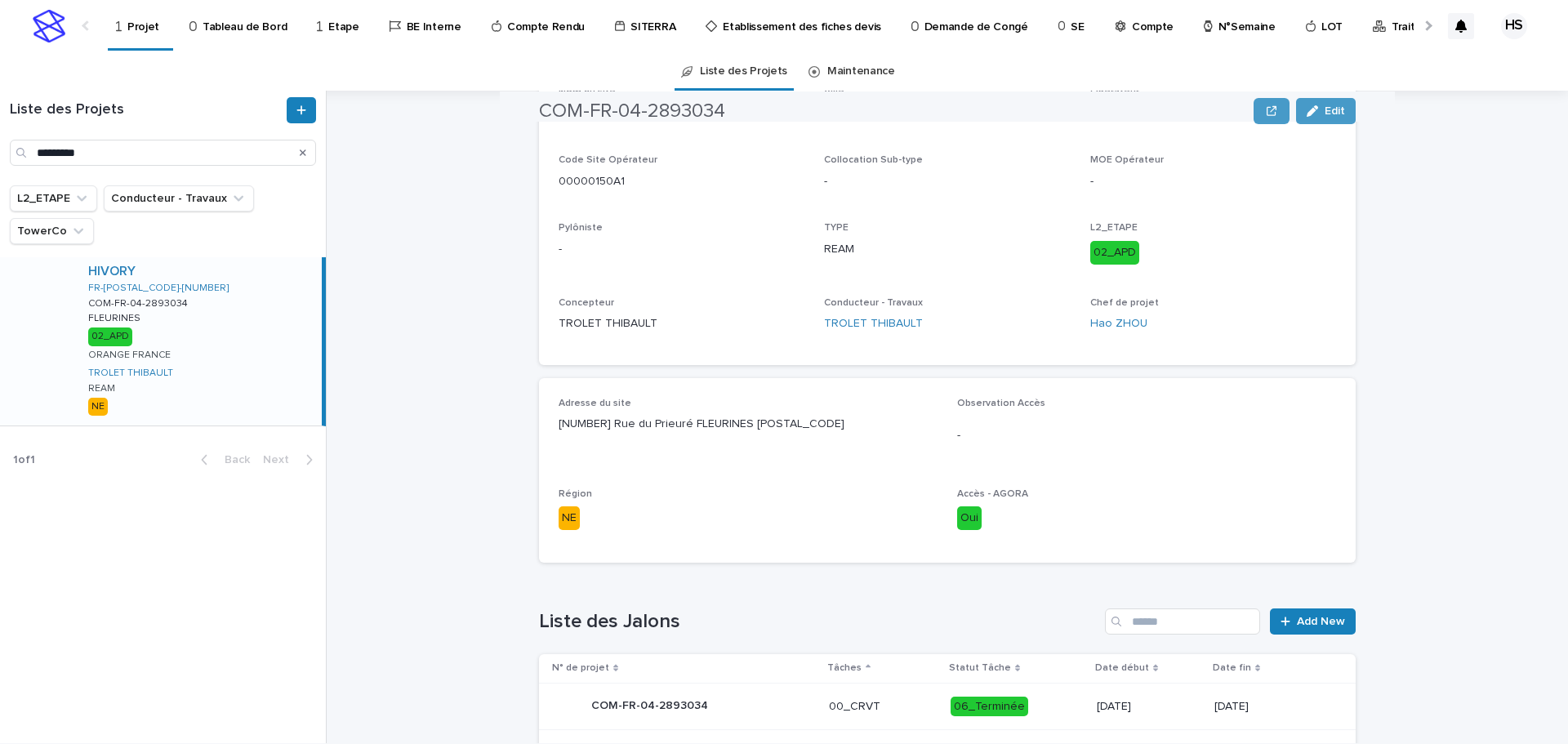 scroll, scrollTop: 490, scrollLeft: 0, axis: vertical 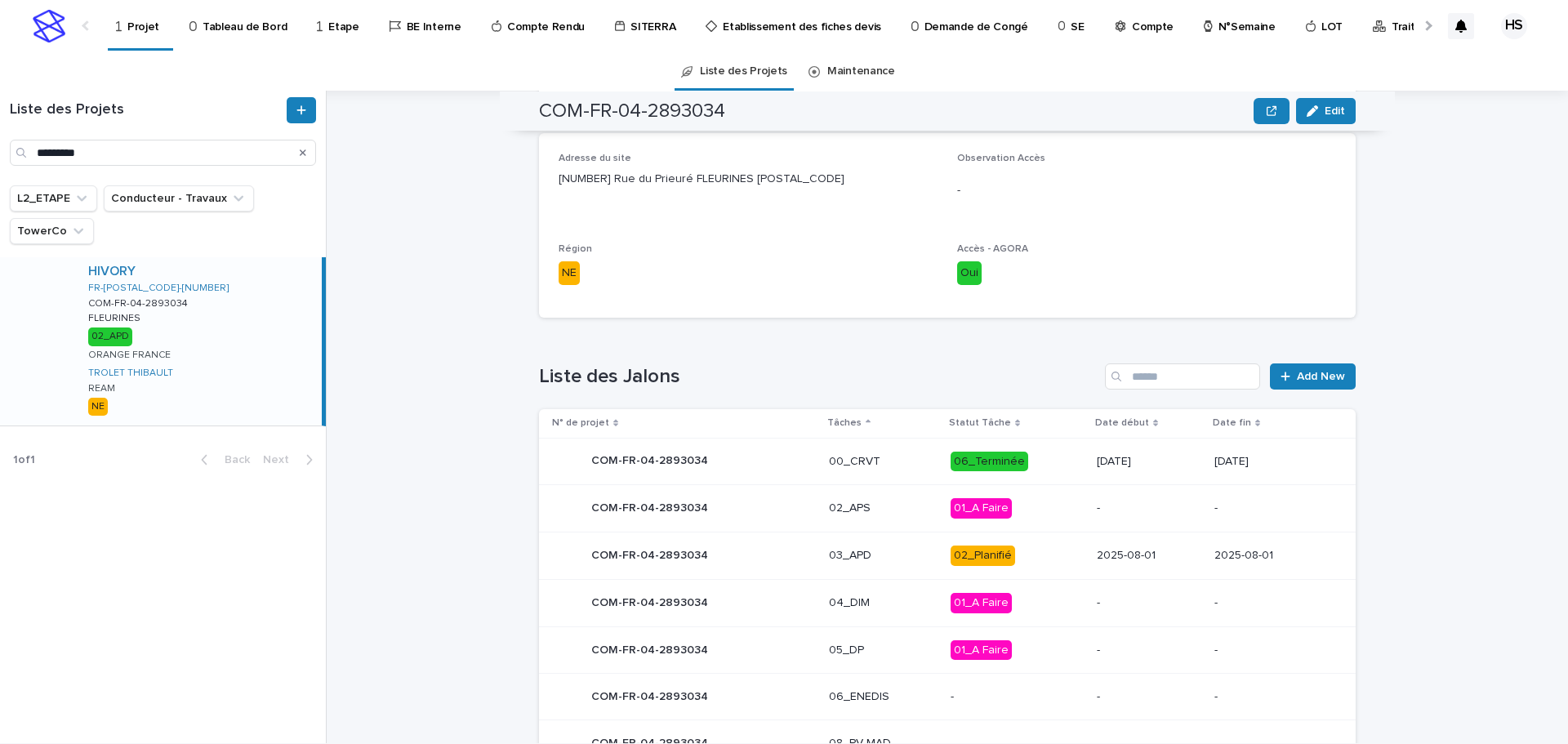click on "03_APD" at bounding box center [883, 555] 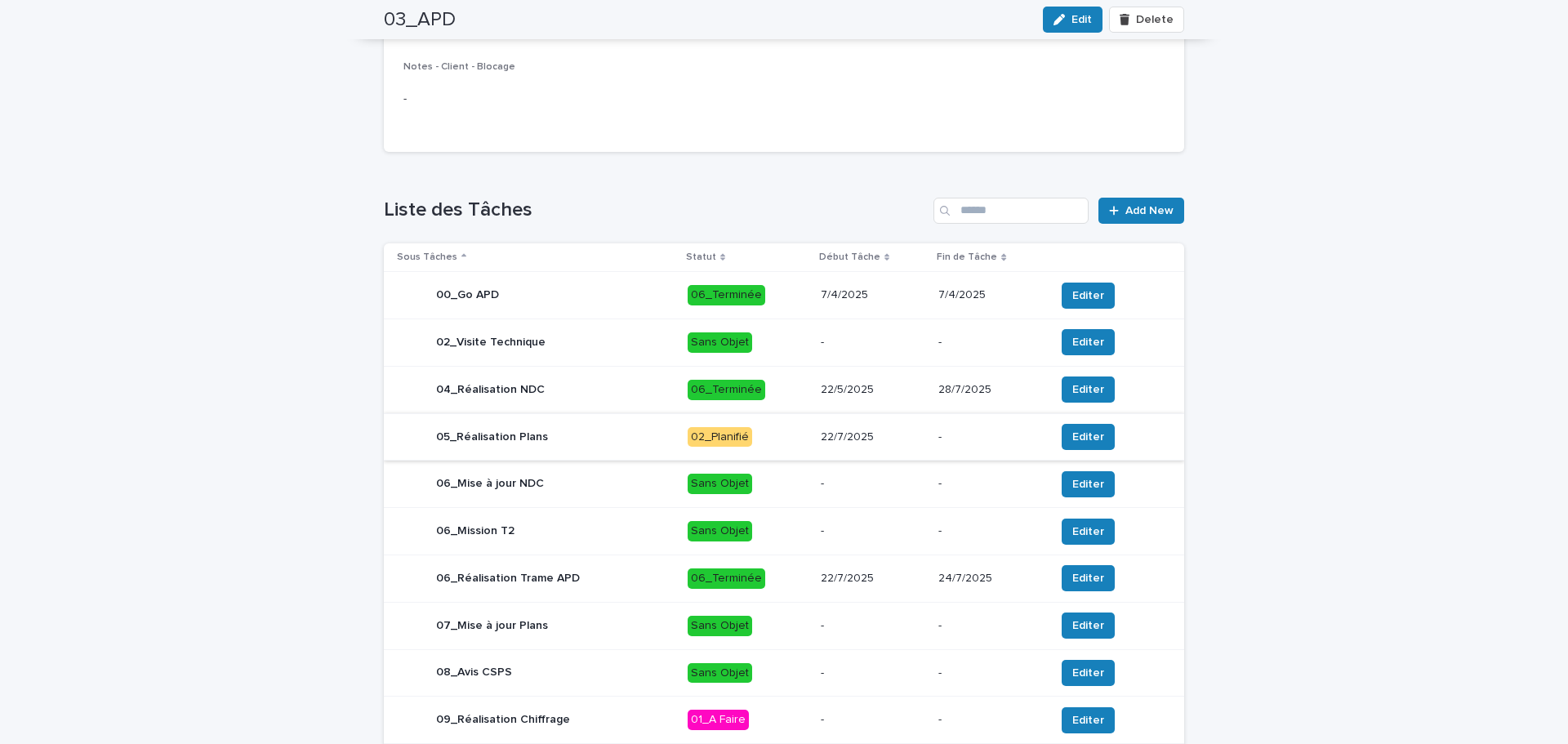 scroll, scrollTop: 564, scrollLeft: 0, axis: vertical 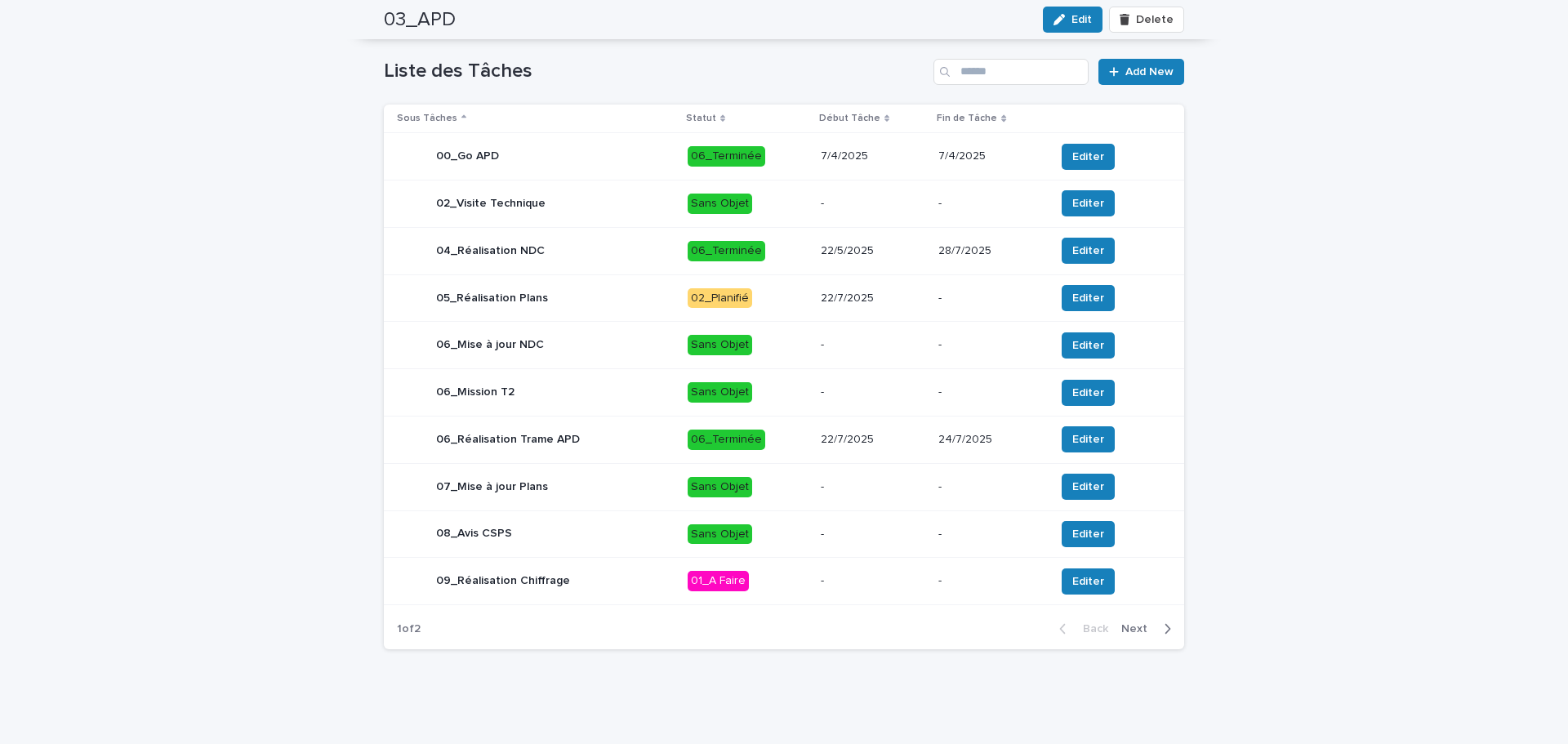 click on "05_Réalisation Plans" at bounding box center [536, 298] 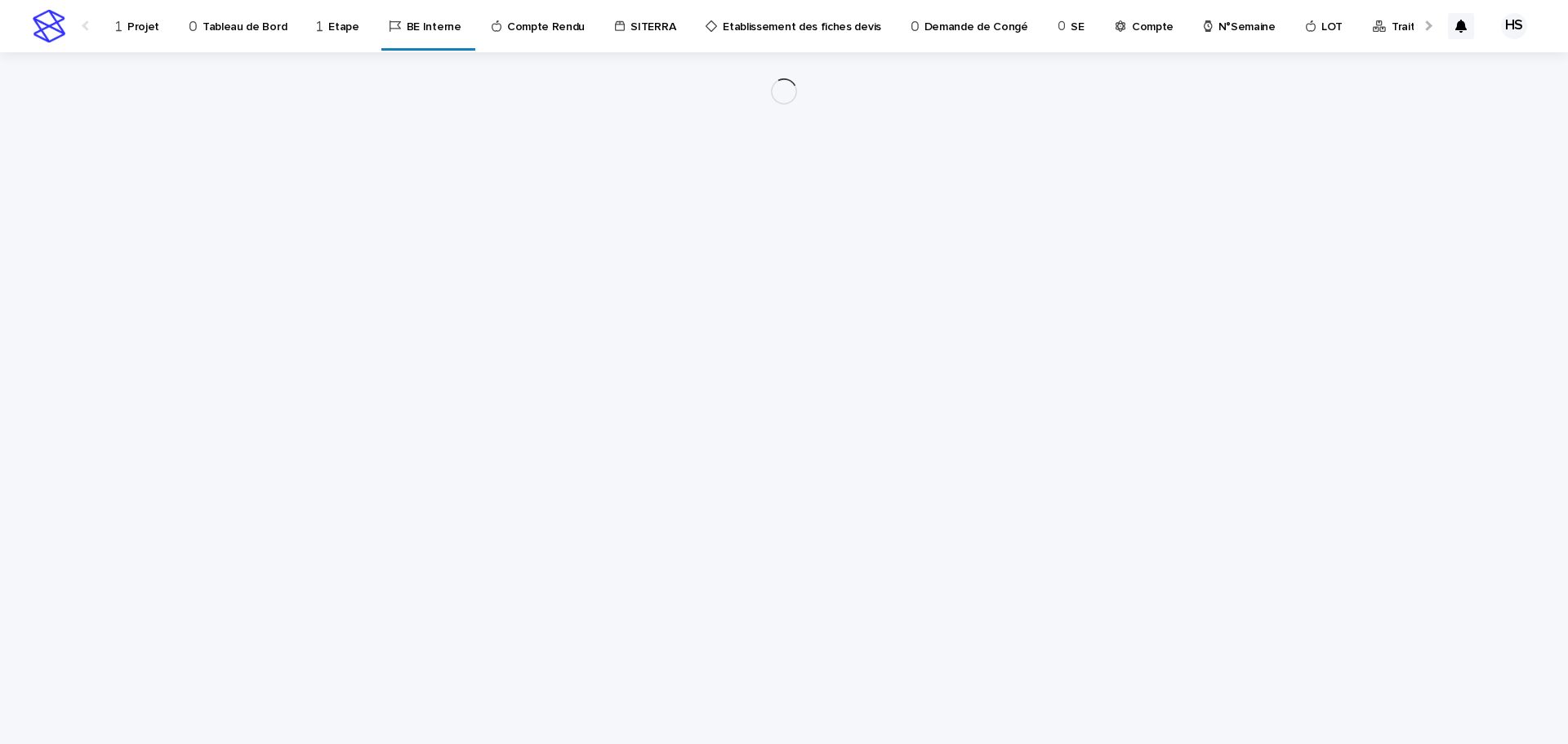 scroll, scrollTop: 0, scrollLeft: 0, axis: both 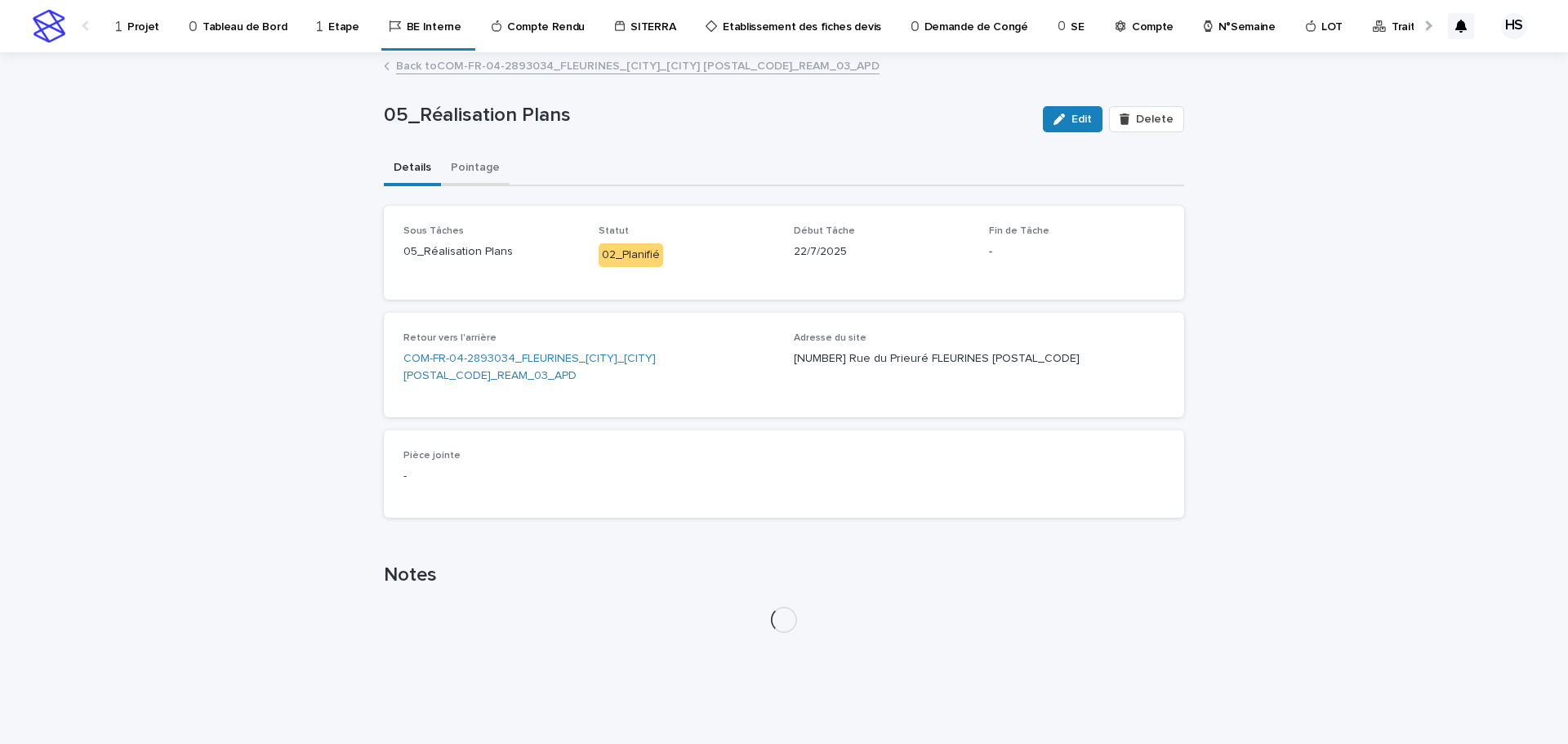 click on "Pointage" at bounding box center (475, 169) 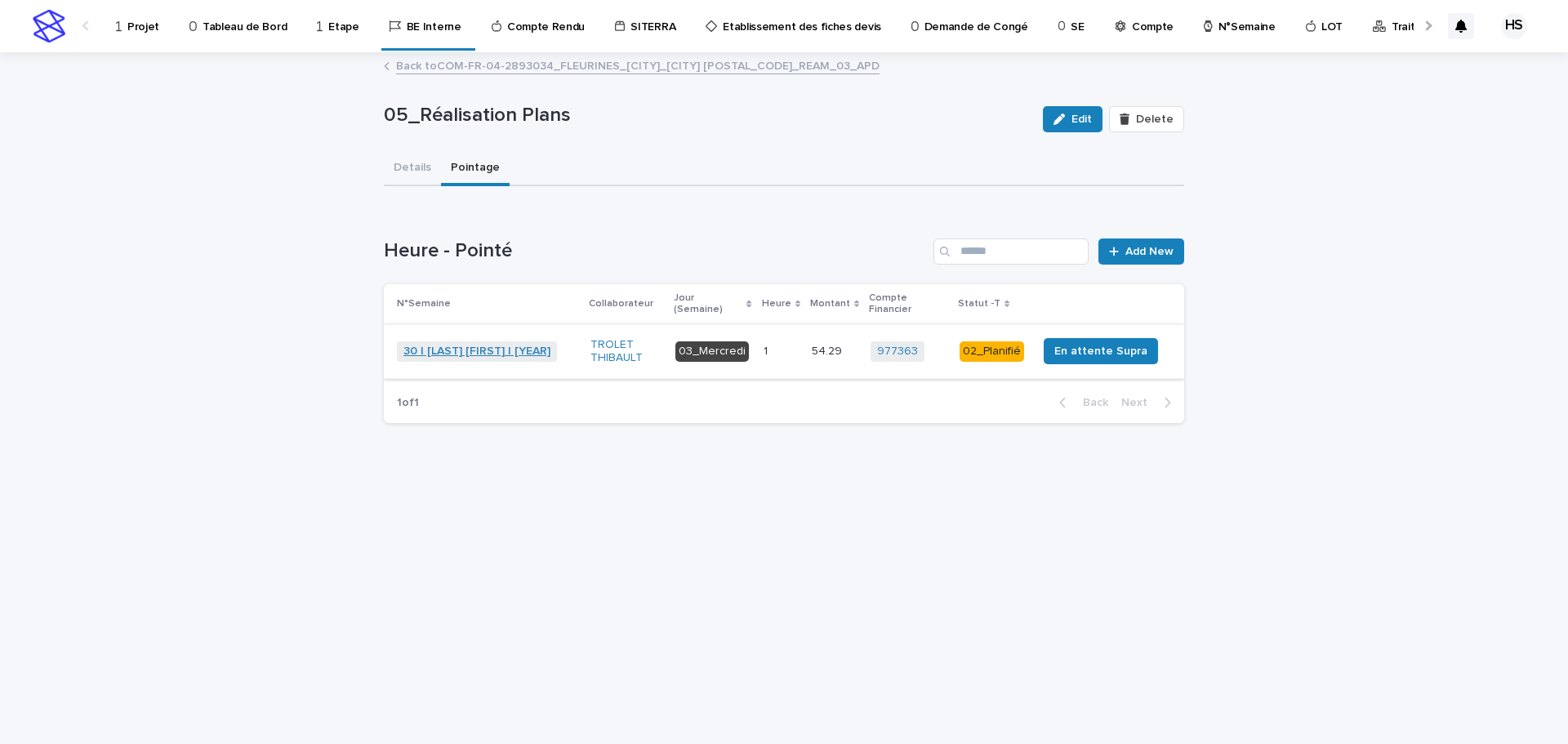 click on "30 | [LAST] [FIRST] | [YEAR]" at bounding box center (477, 351) 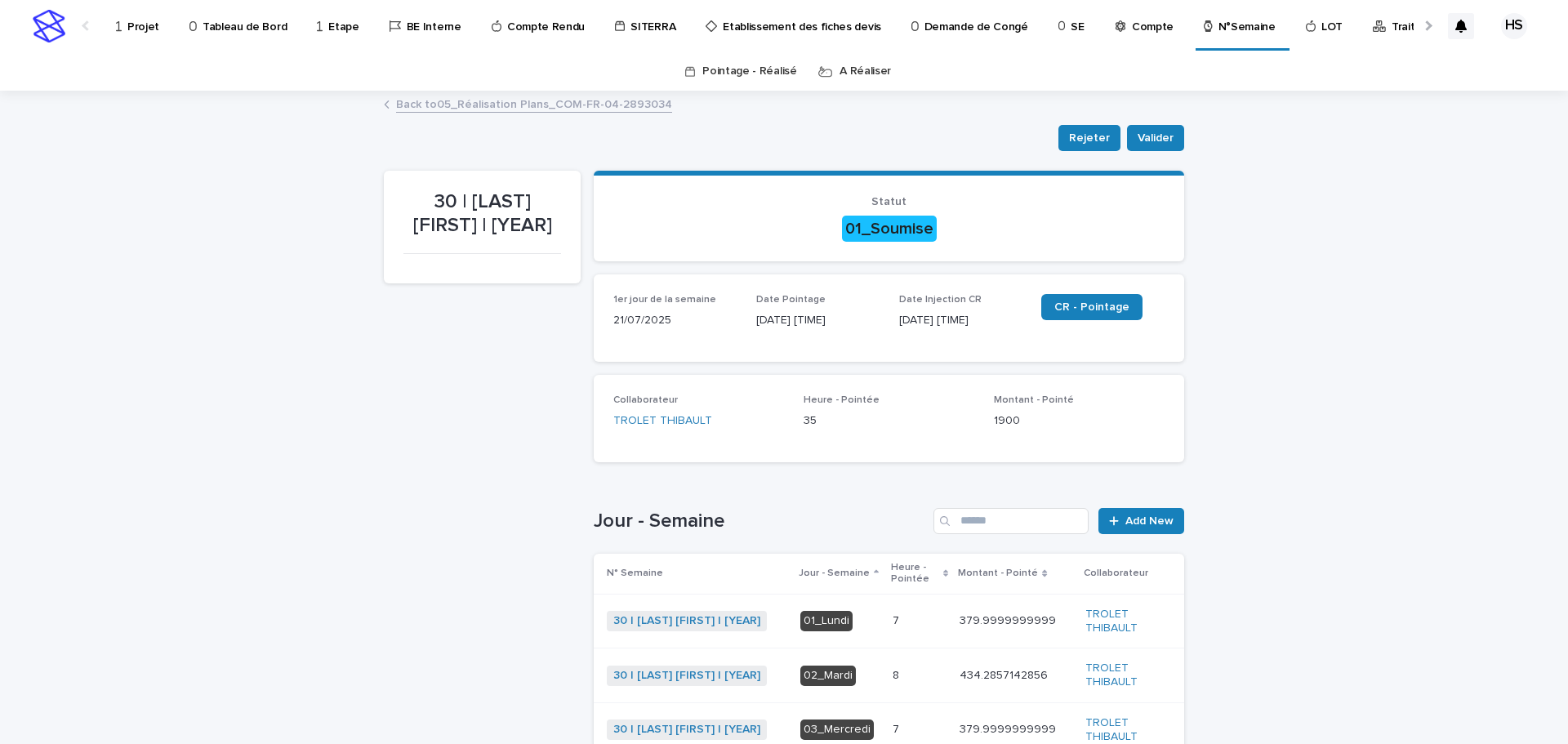click on "Tableau de Bord" at bounding box center (241, 25) 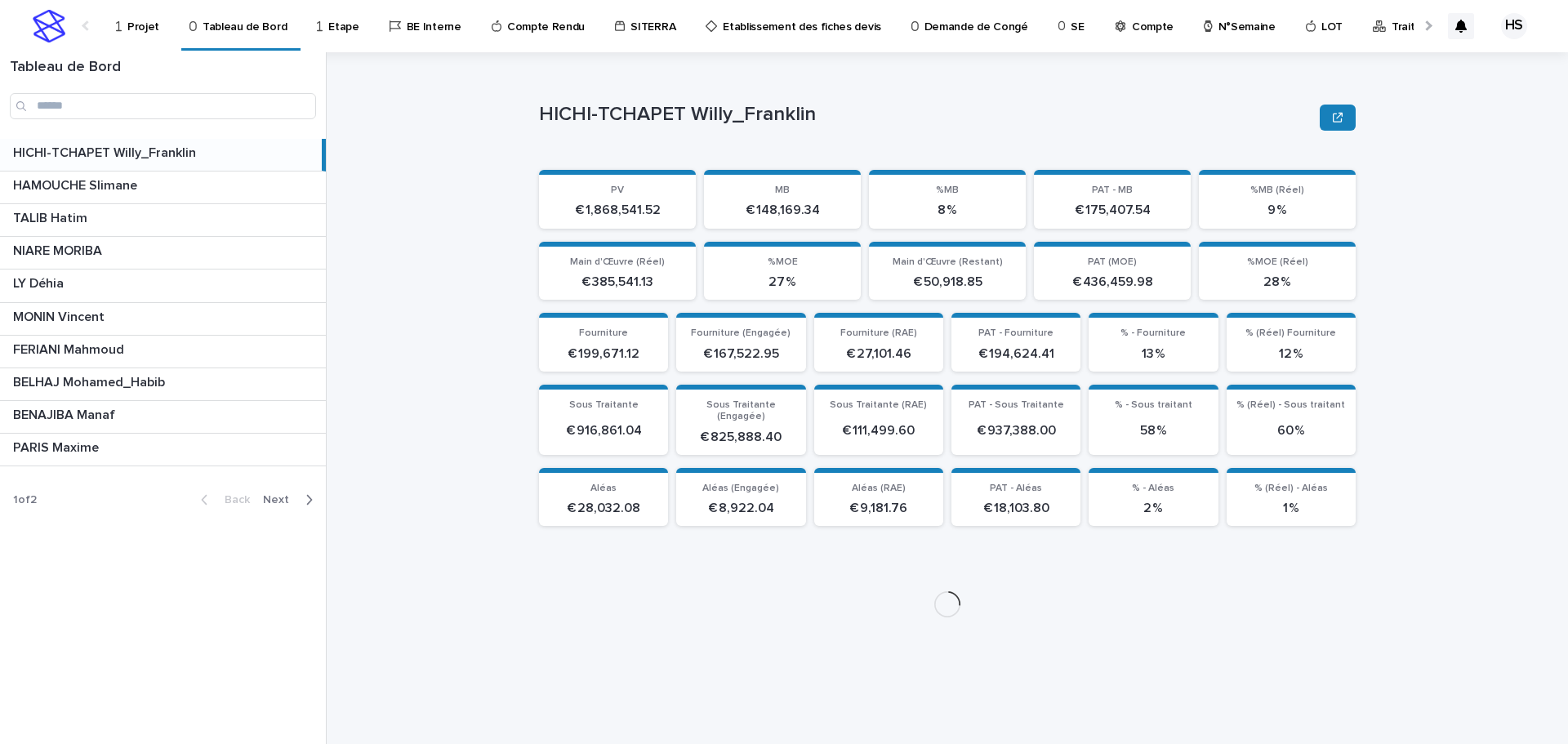 click on "Next" at bounding box center (281, 500) 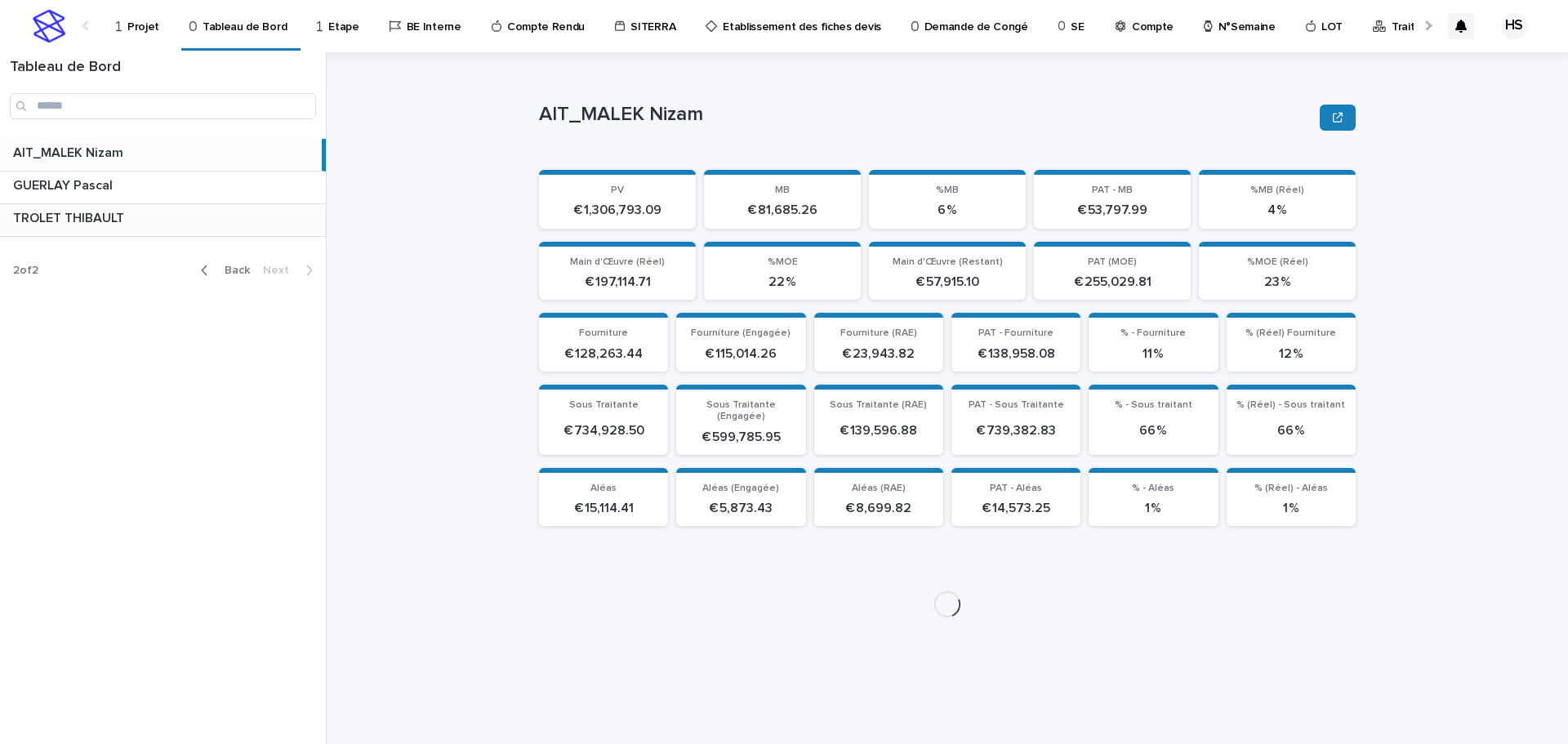 click on "TROLET THIBAULT" at bounding box center [70, 216] 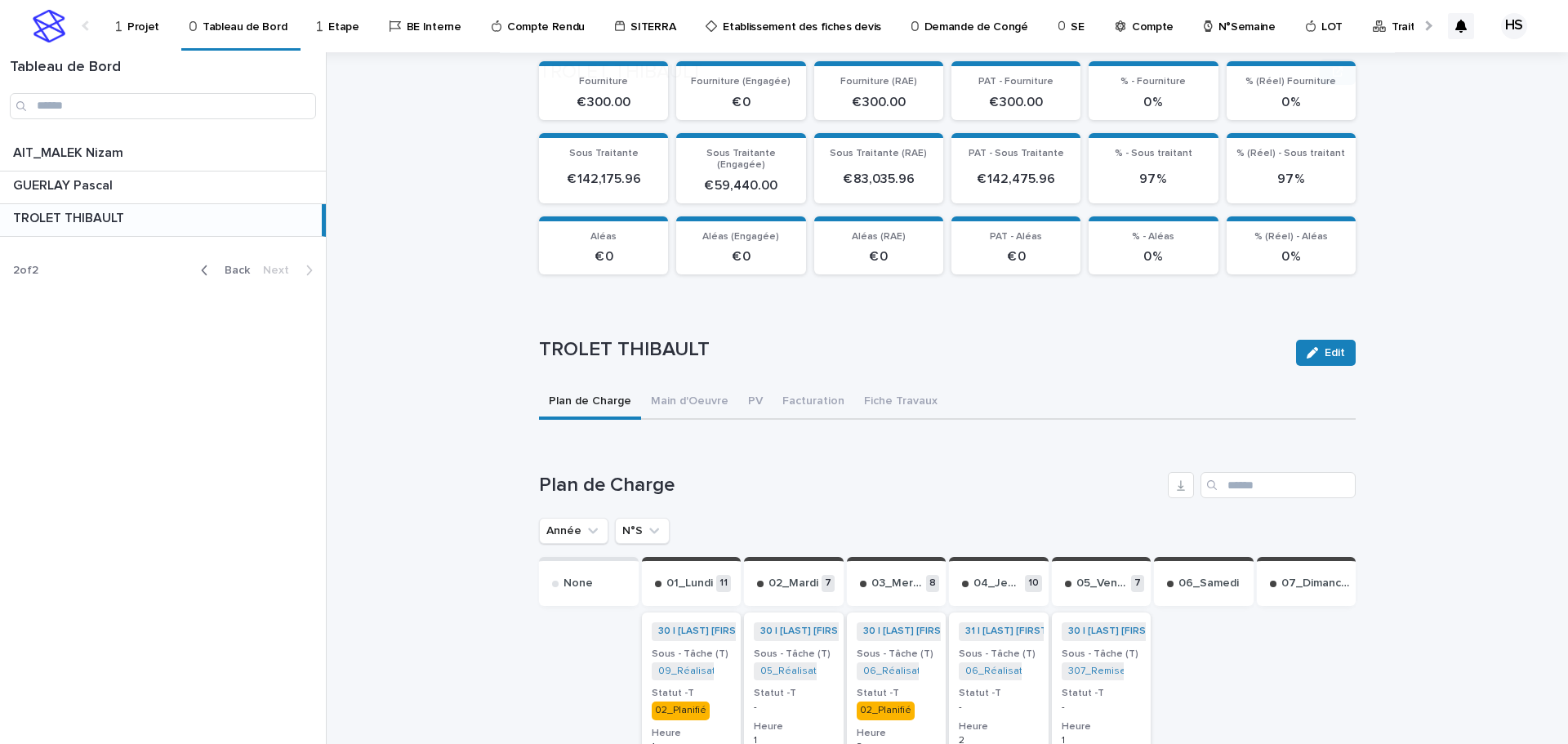 scroll, scrollTop: 333, scrollLeft: 0, axis: vertical 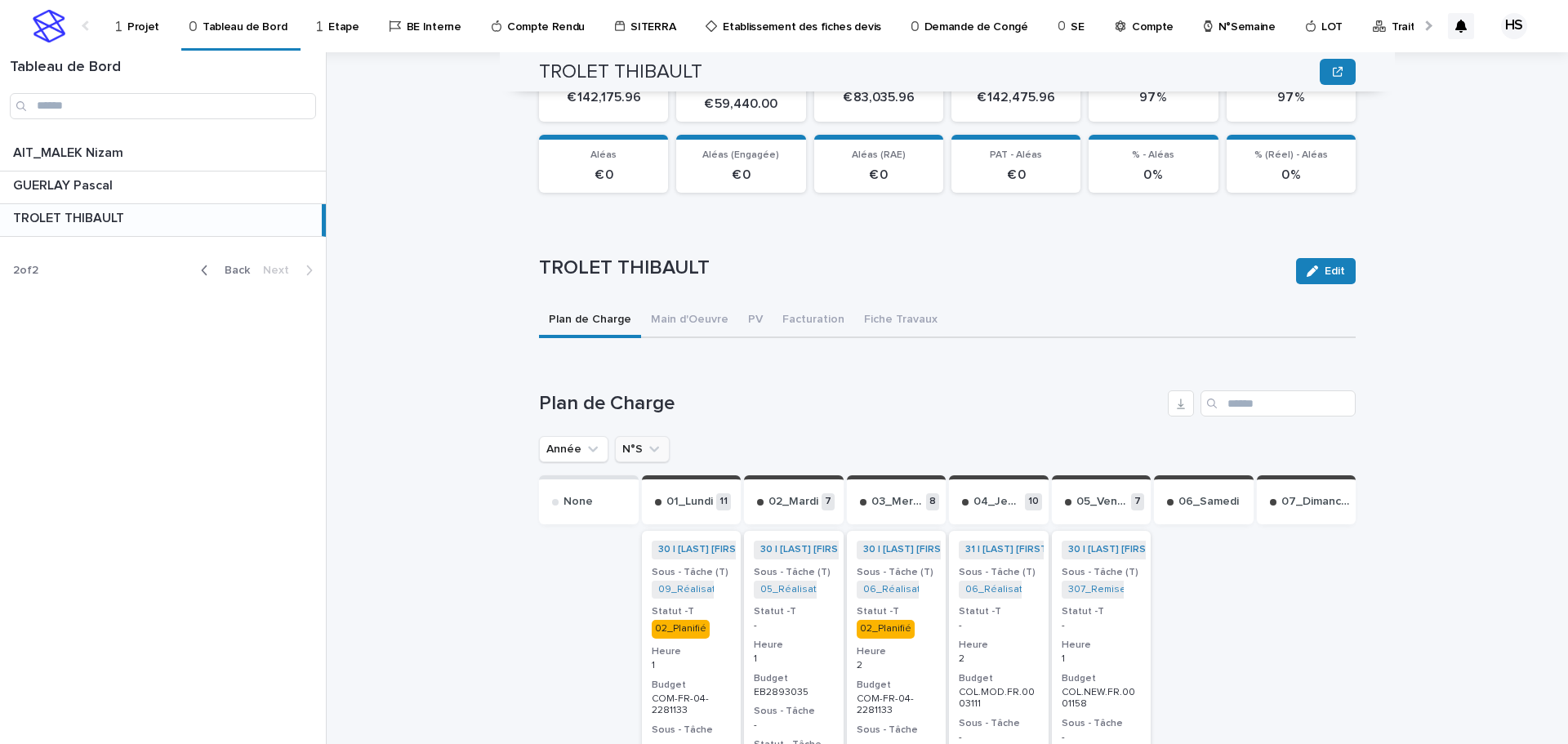click on "N°S" at bounding box center [642, 449] 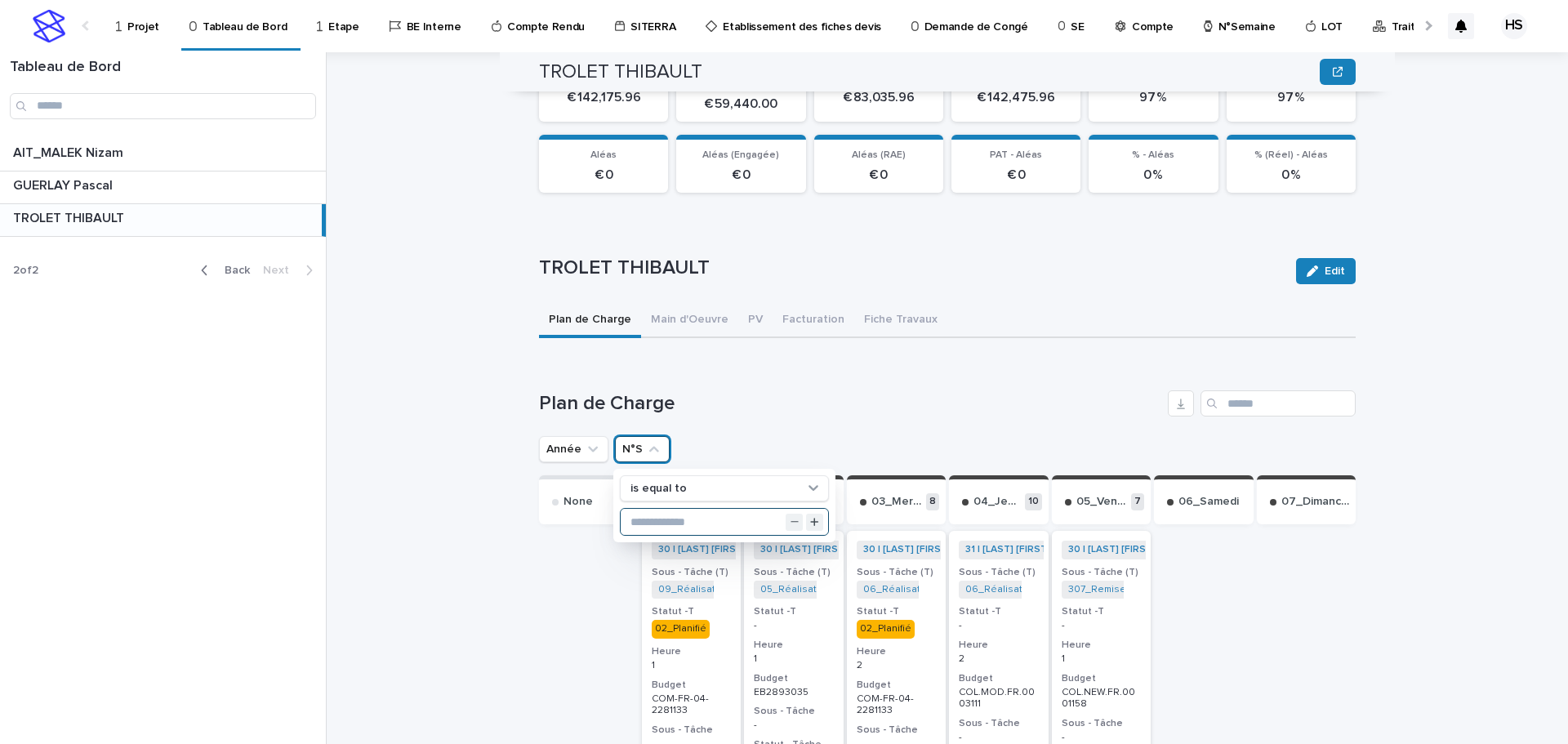 click at bounding box center [724, 522] 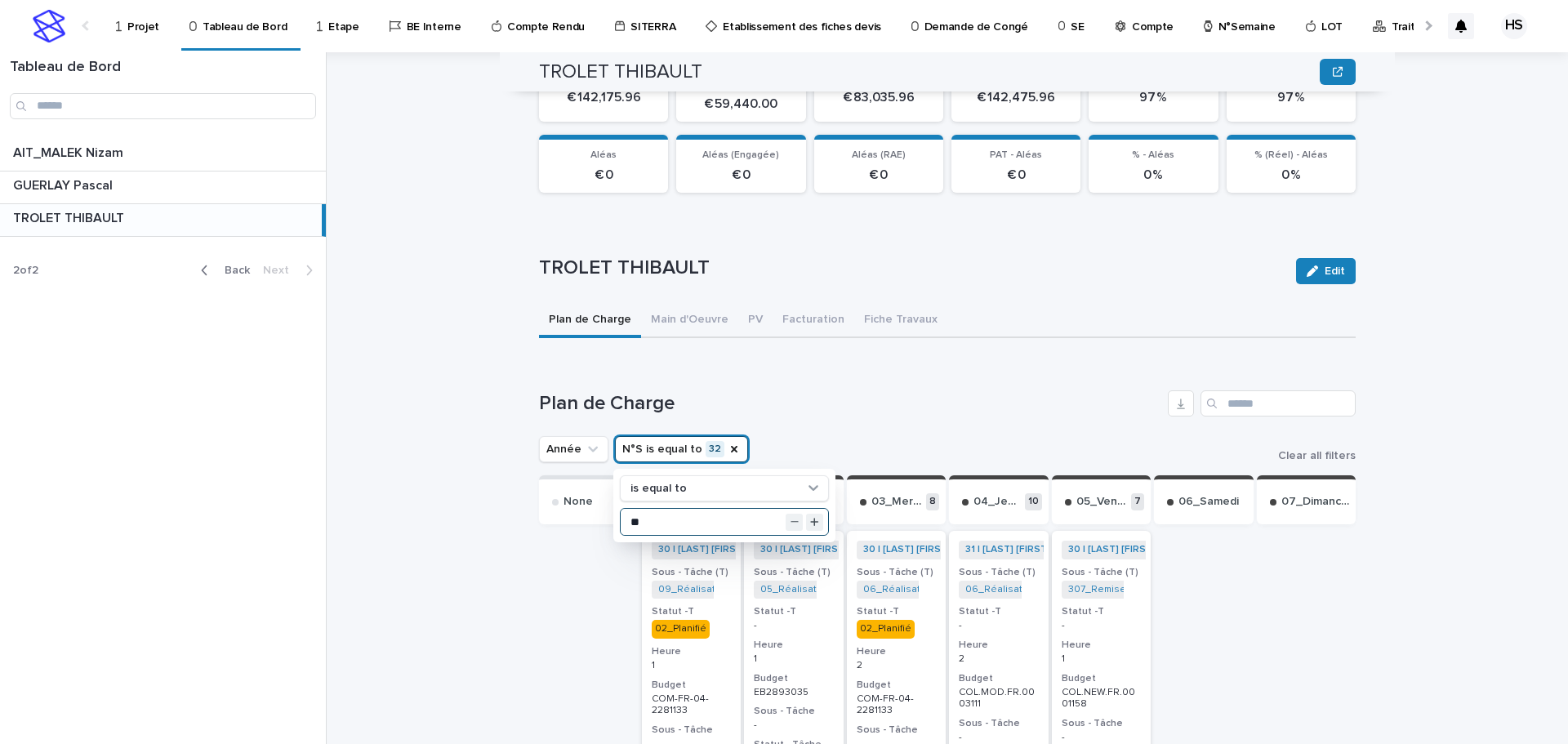 type on "**" 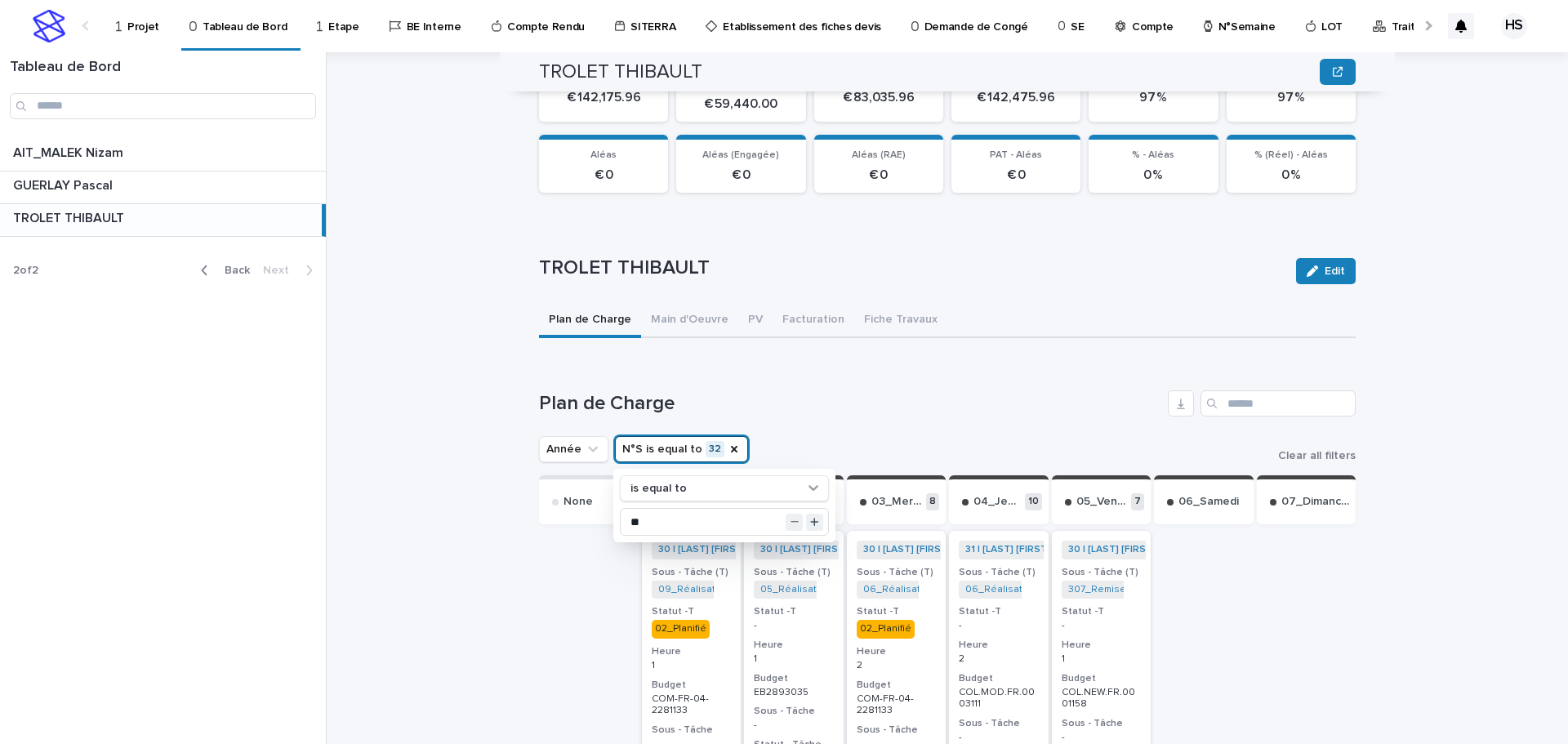 click on "Loading... Saving… Plan de Charge Année N°S is equal to 32 is equal to ** Clear all filters Send to... Send to... None 01_Lundi 11 30 | [LAST] [FIRST] | [YEAR]   + 0 Sous - Tâche (T) 09_Réalisation Chiffrage_COL.MOD.FR.0002754   + 0 Statut -T 02_Planifié Heure 1 Budget COM-FR-04-2281133 Sous - Tâche - Statut - Tâche - 30 | [LAST] [FIRST] | [YEAR]   + 0 Sous - Tâche (T) 06_Réalisation Trame APD_COM-FR-04-2893037   + 0 Statut -T Soumission Interne Heure 2 Budget COM-FR-04-2893037  Sous - Tâche - Statut - Tâche - 30 | [LAST] [FIRST] | [YEAR]   + 0 Sous - Tâche (T) 00_Go APD_EB2854506   + 0 Statut -T 02_Planifié Heure 1.5 Budget EB2854506 Sous - Tâche - Statut - Tâche - 30 | [LAST] [FIRST] | [YEAR]   + 0 Sous - Tâche (T) 00_Go APD_EB2854507   + 0 Statut -T 02_Planifié Heure 1.5 Budget EB2854507 Sous - Tâche - Statut - Tâche - 30 | [LAST] [FIRST] | [YEAR]   + 0 Sous - Tâche (T) 04_Réalisation NDC_COL.MOD.FR.0002754   + 0 Statut -T - Heure 1 Budget COM-FR-04-2281133 Sous - Tâche - Statut - Tâche" at bounding box center (947, 1919) 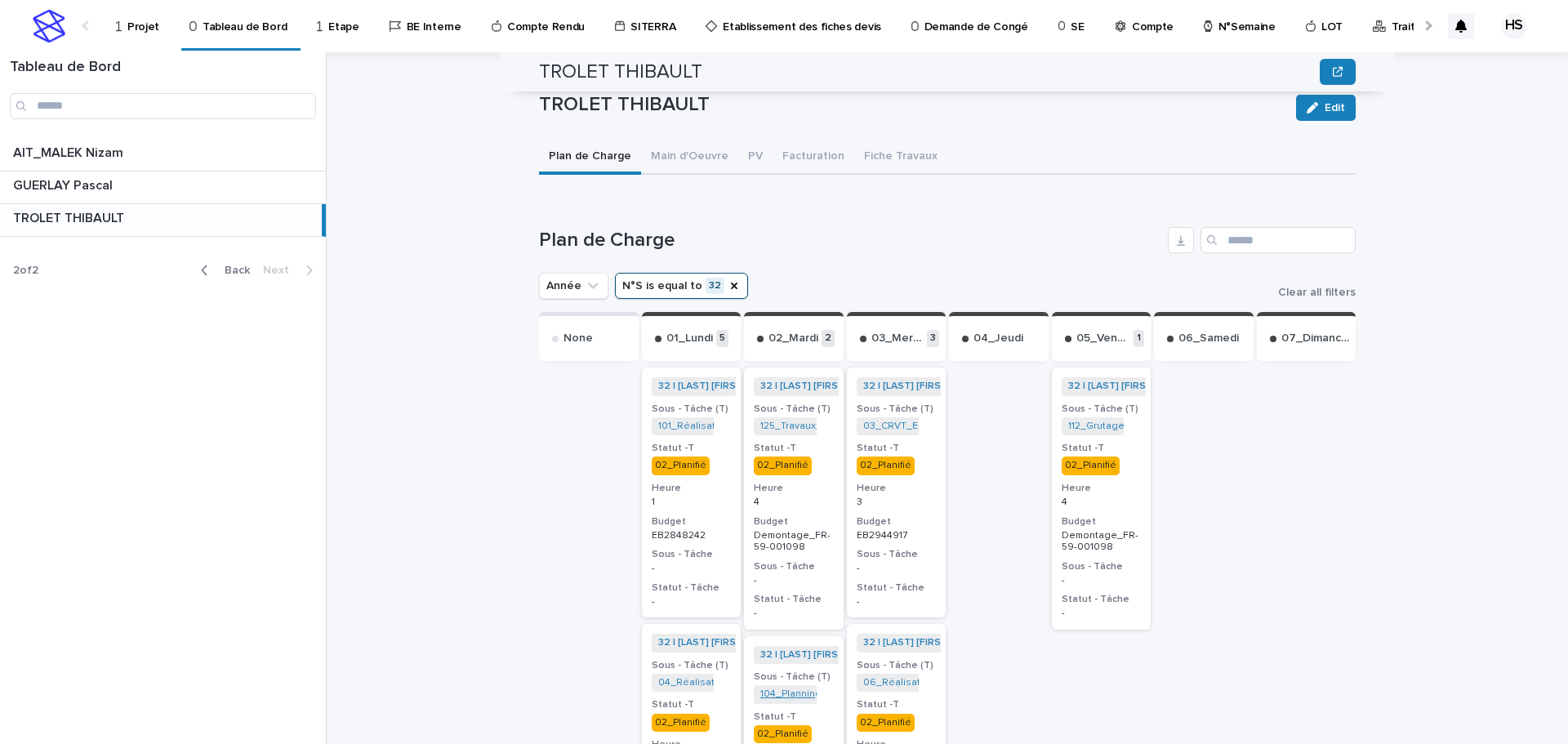 scroll, scrollTop: 742, scrollLeft: 0, axis: vertical 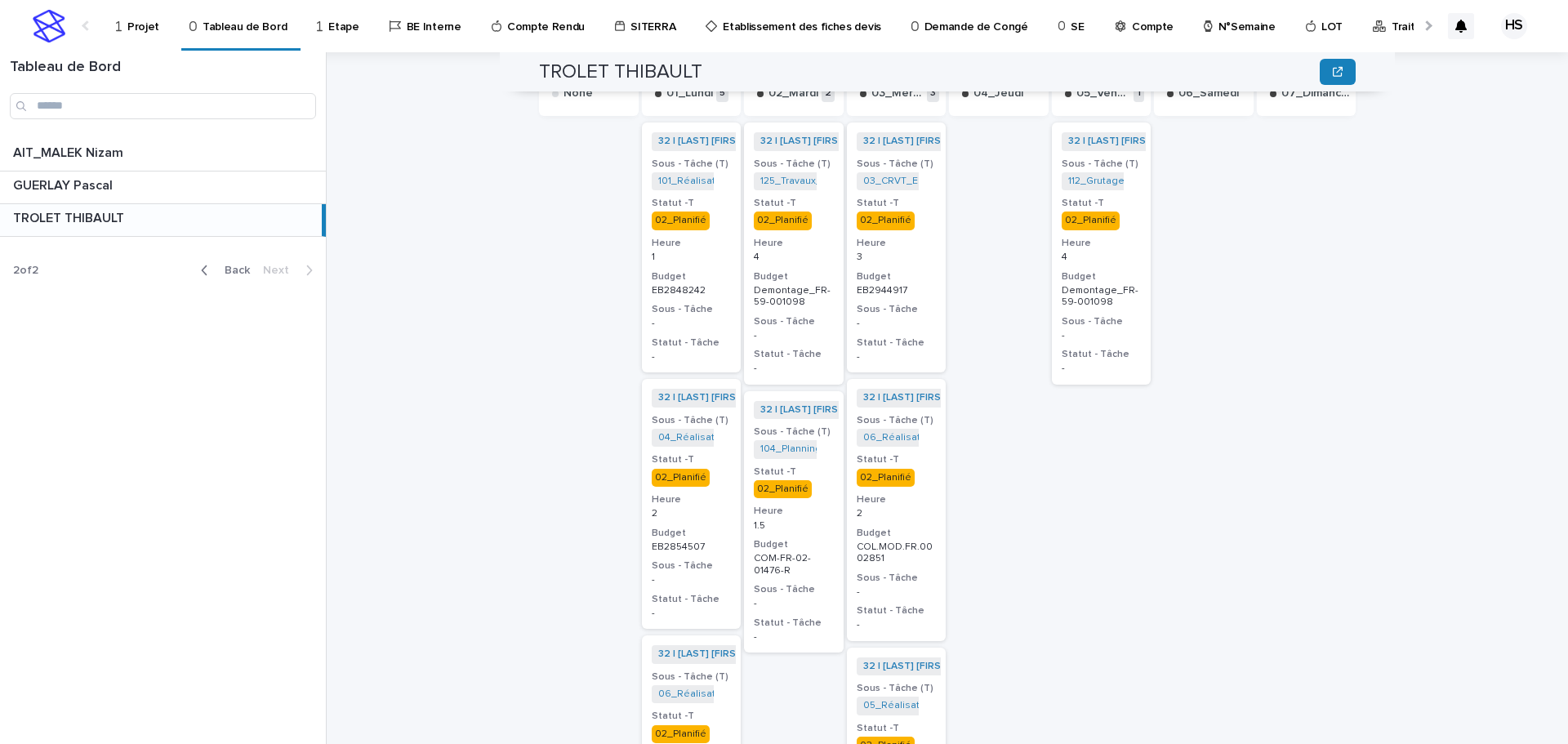 click on "Budget" at bounding box center [692, 277] 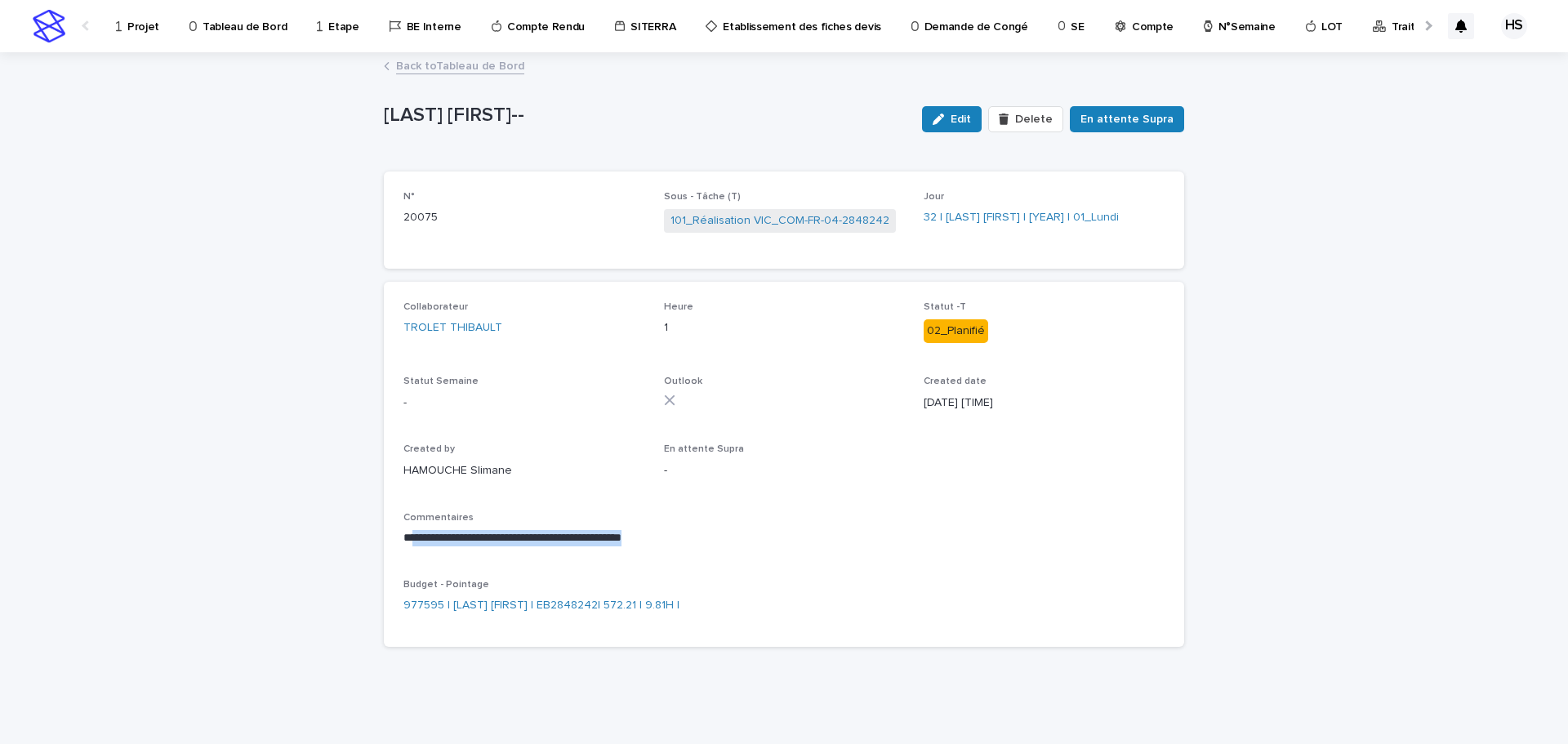 drag, startPoint x: 415, startPoint y: 541, endPoint x: 661, endPoint y: 535, distance: 246.0732 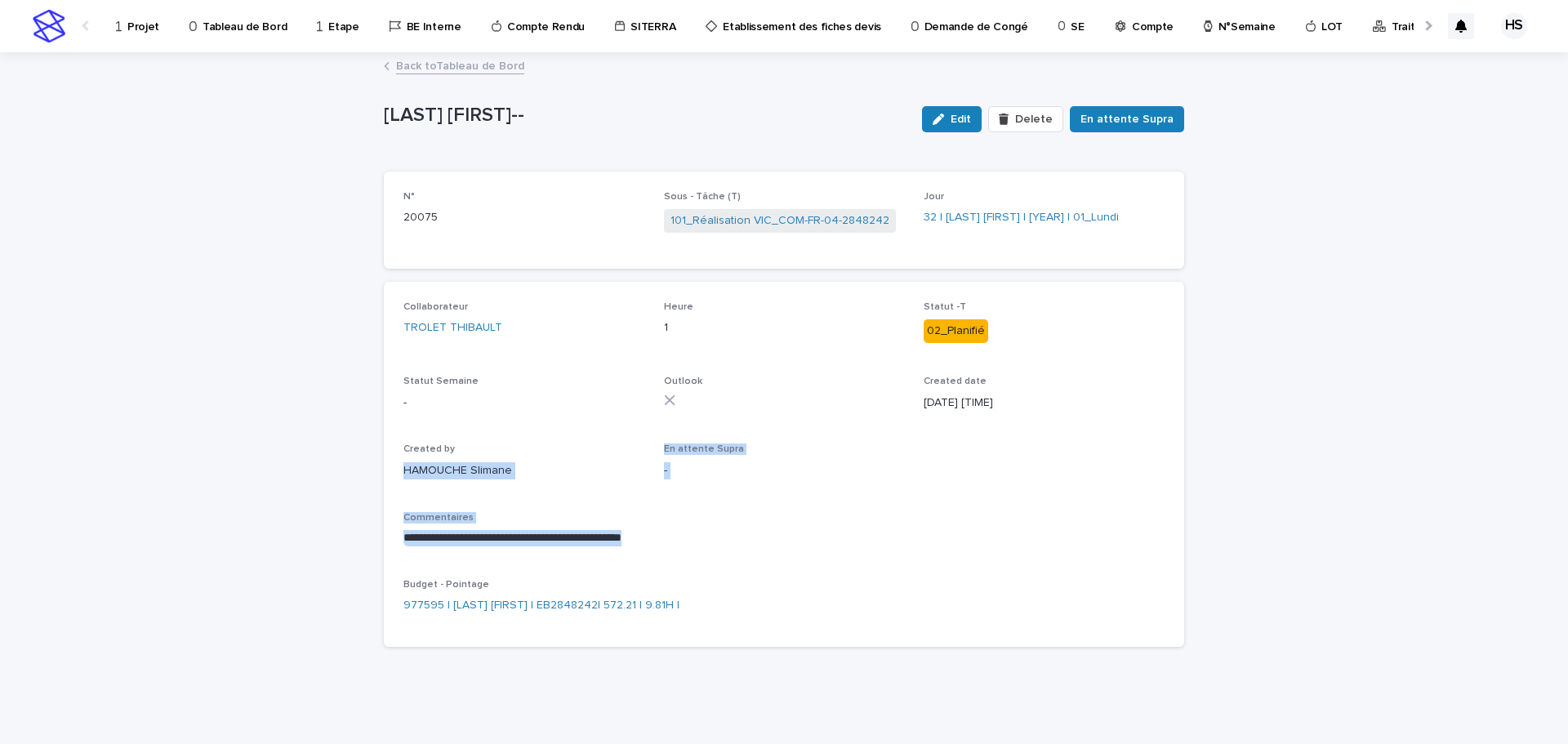 drag, startPoint x: 673, startPoint y: 547, endPoint x: 375, endPoint y: 464, distance: 309.34285 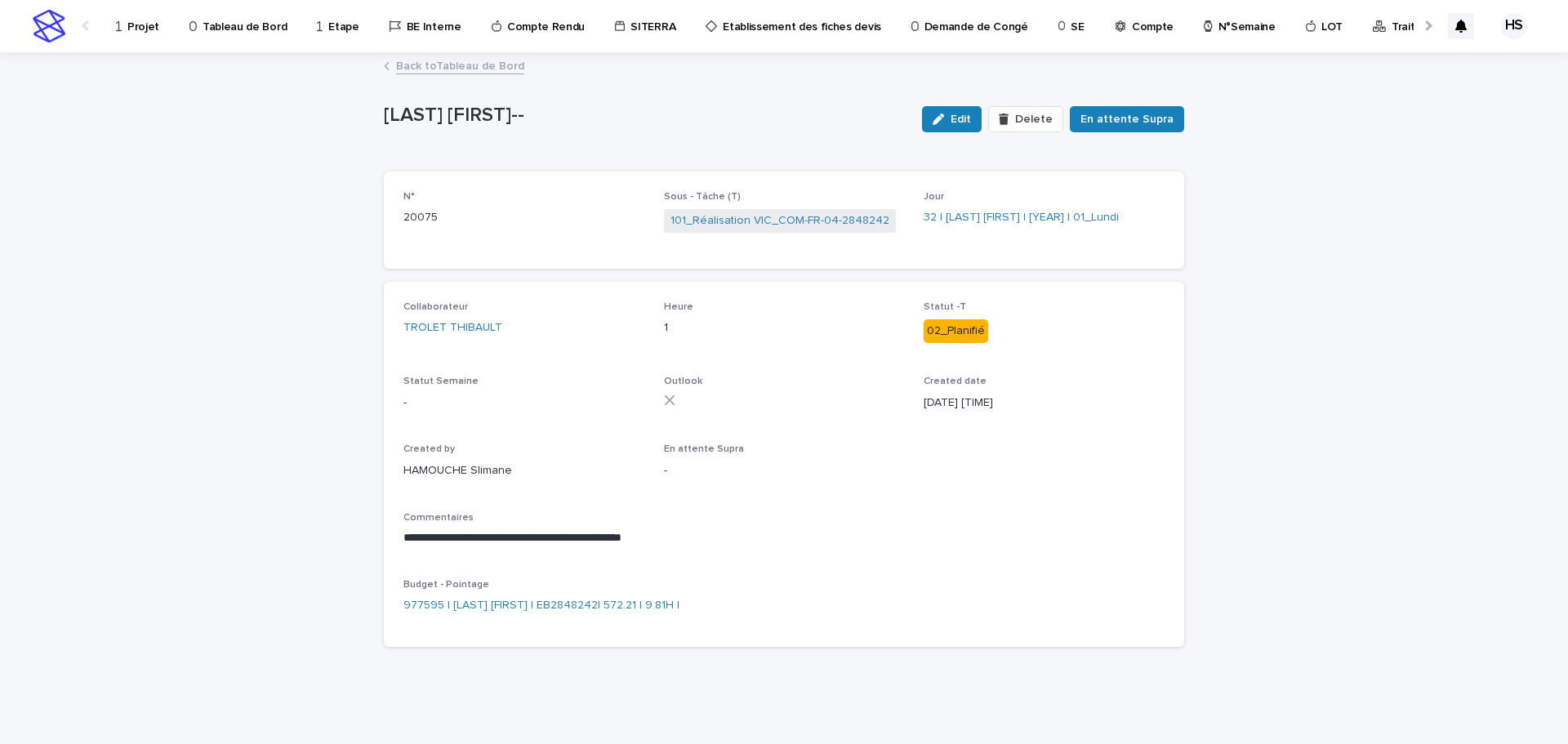 click on "Back to  Tableau de Bord" at bounding box center [460, 65] 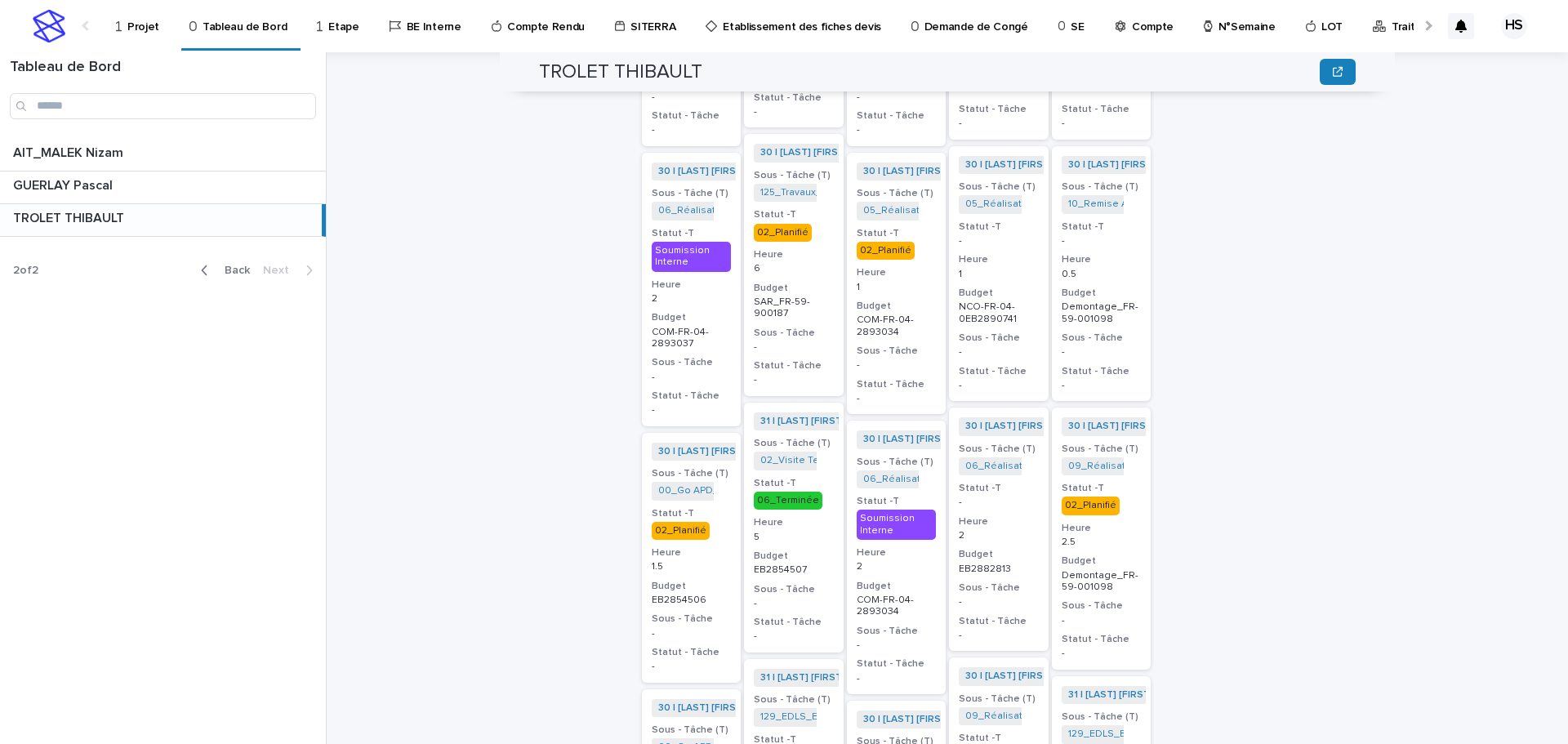 scroll, scrollTop: 408, scrollLeft: 0, axis: vertical 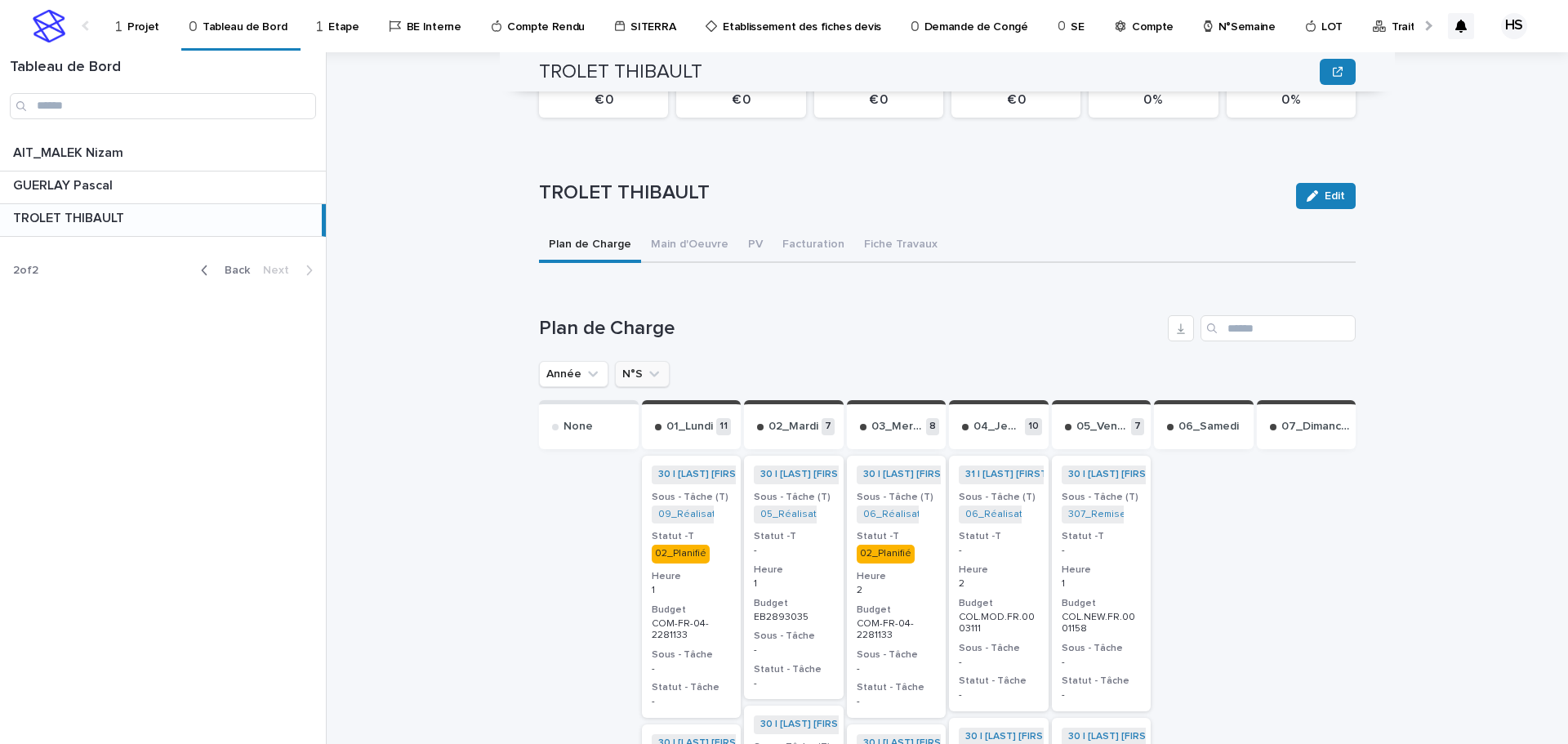 click 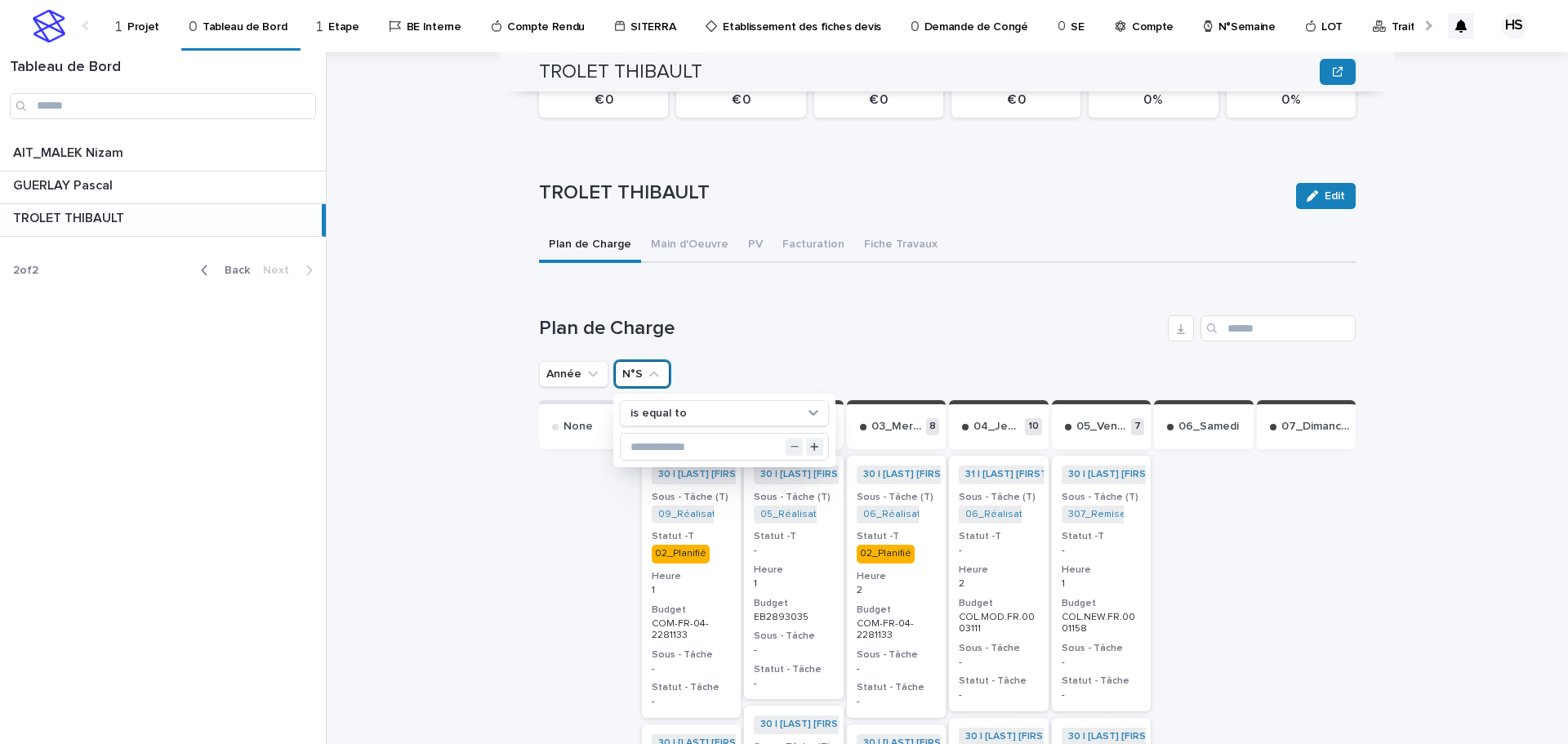 click on "is equal to" at bounding box center (724, 430) 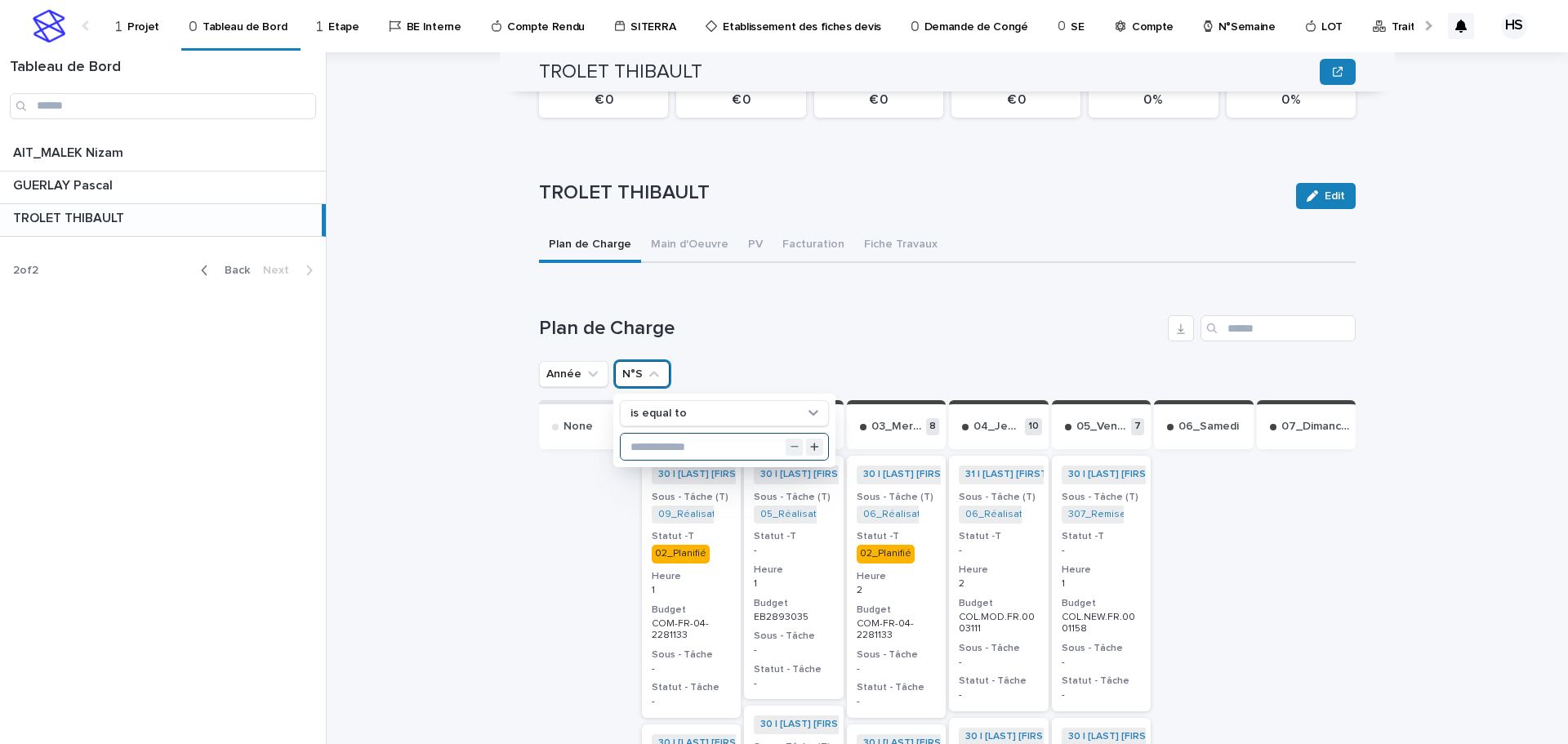 click at bounding box center (724, 447) 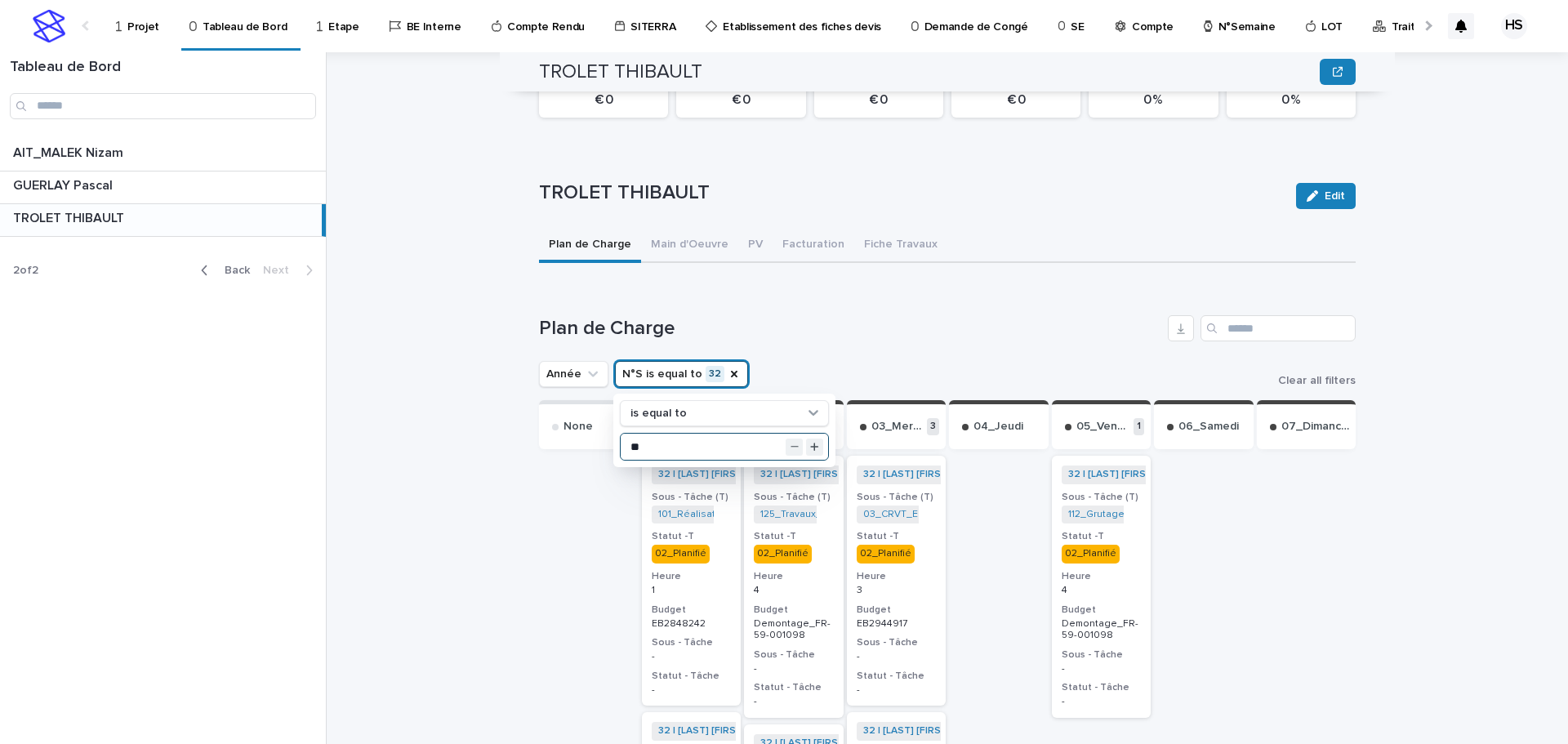type on "**" 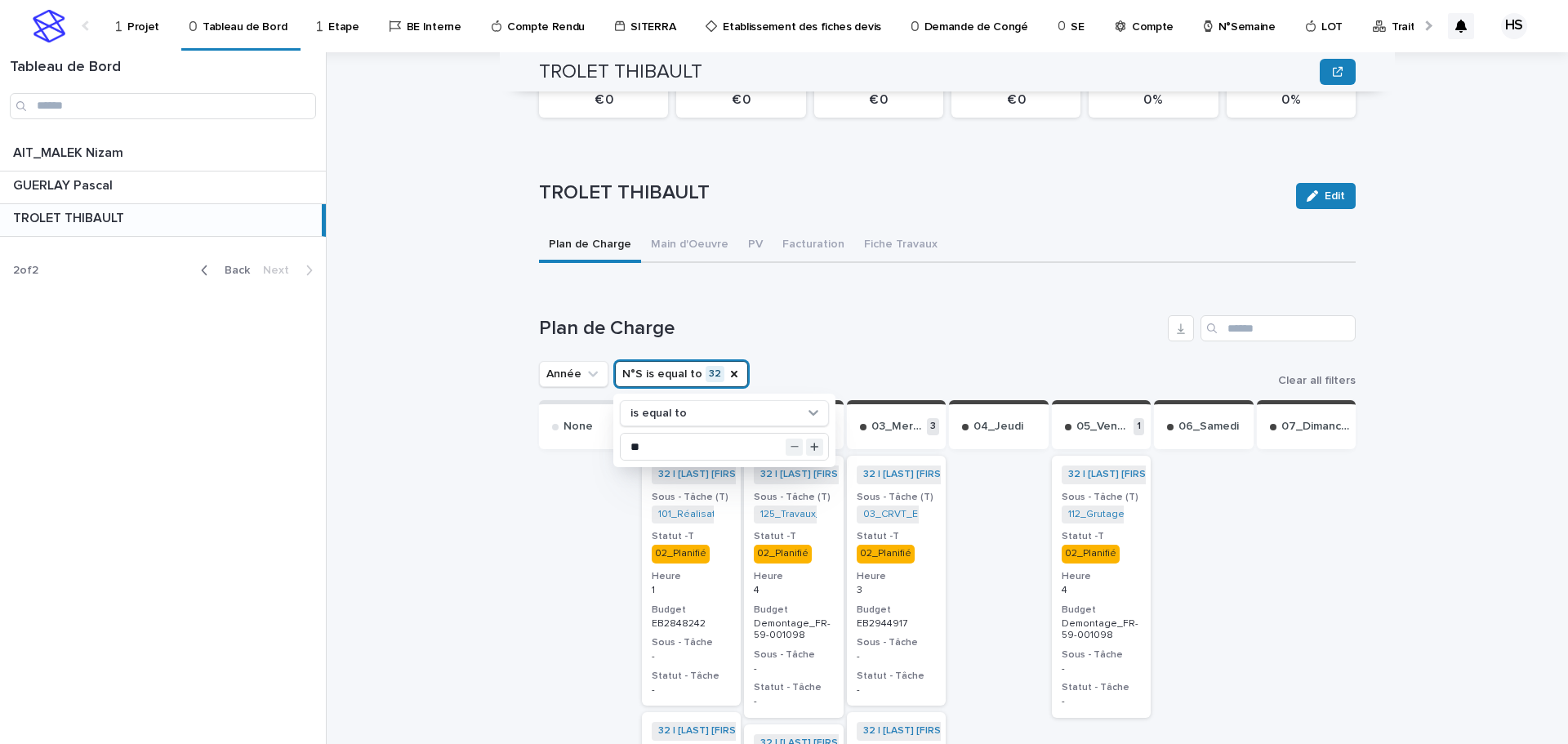 click on "Plan de Charge" at bounding box center (850, 328) 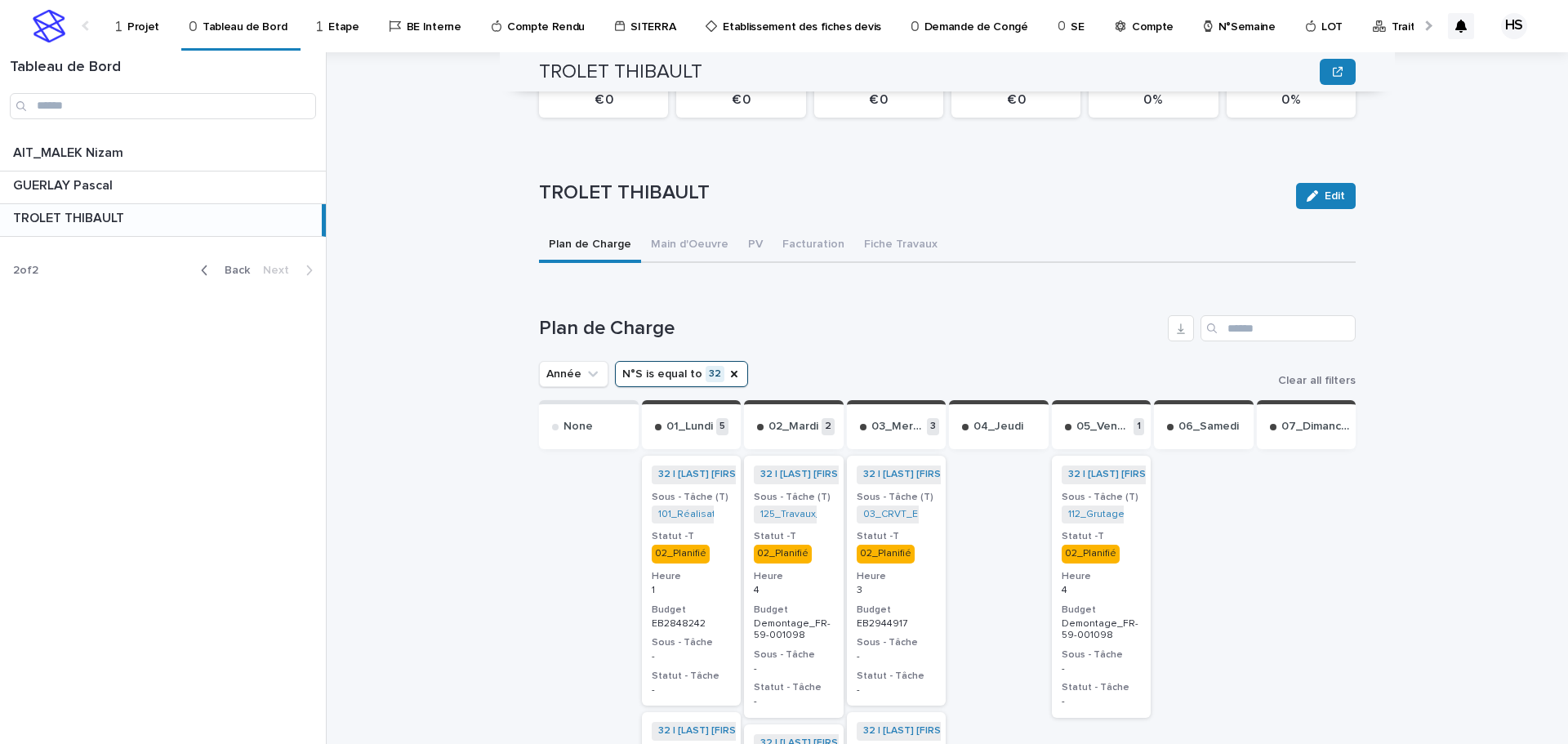 scroll, scrollTop: 490, scrollLeft: 0, axis: vertical 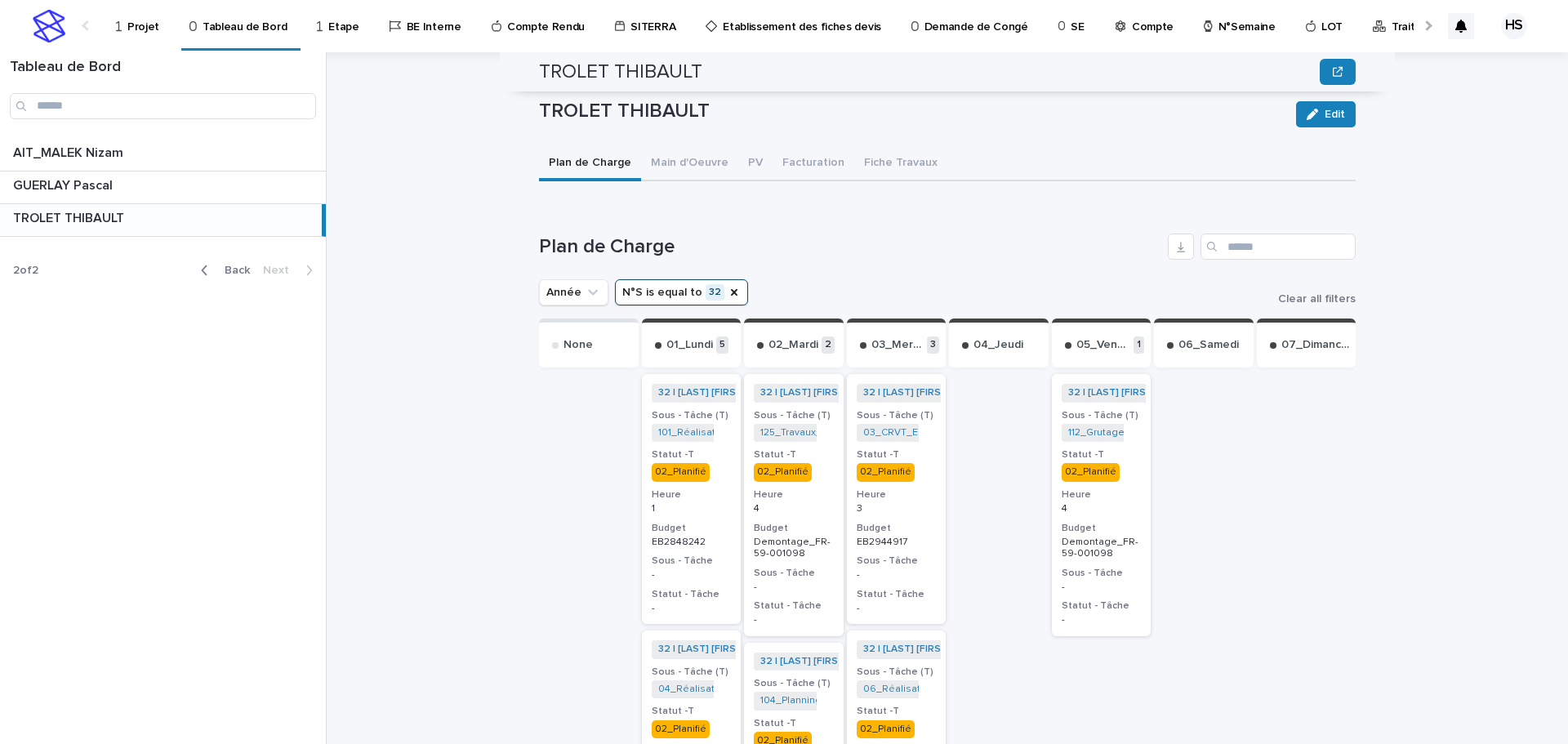 click on "32 | [LAST] [FIRST] | [YEAR]   + 0 Sous - Tâche (T) 101_Réalisation VIC_COM-FR-04-2848242   + 0 Statut -T 02_Planifié Heure 1 Budget EB2848242 Sous - Tâche - Statut - Tâche -" at bounding box center [692, 499] 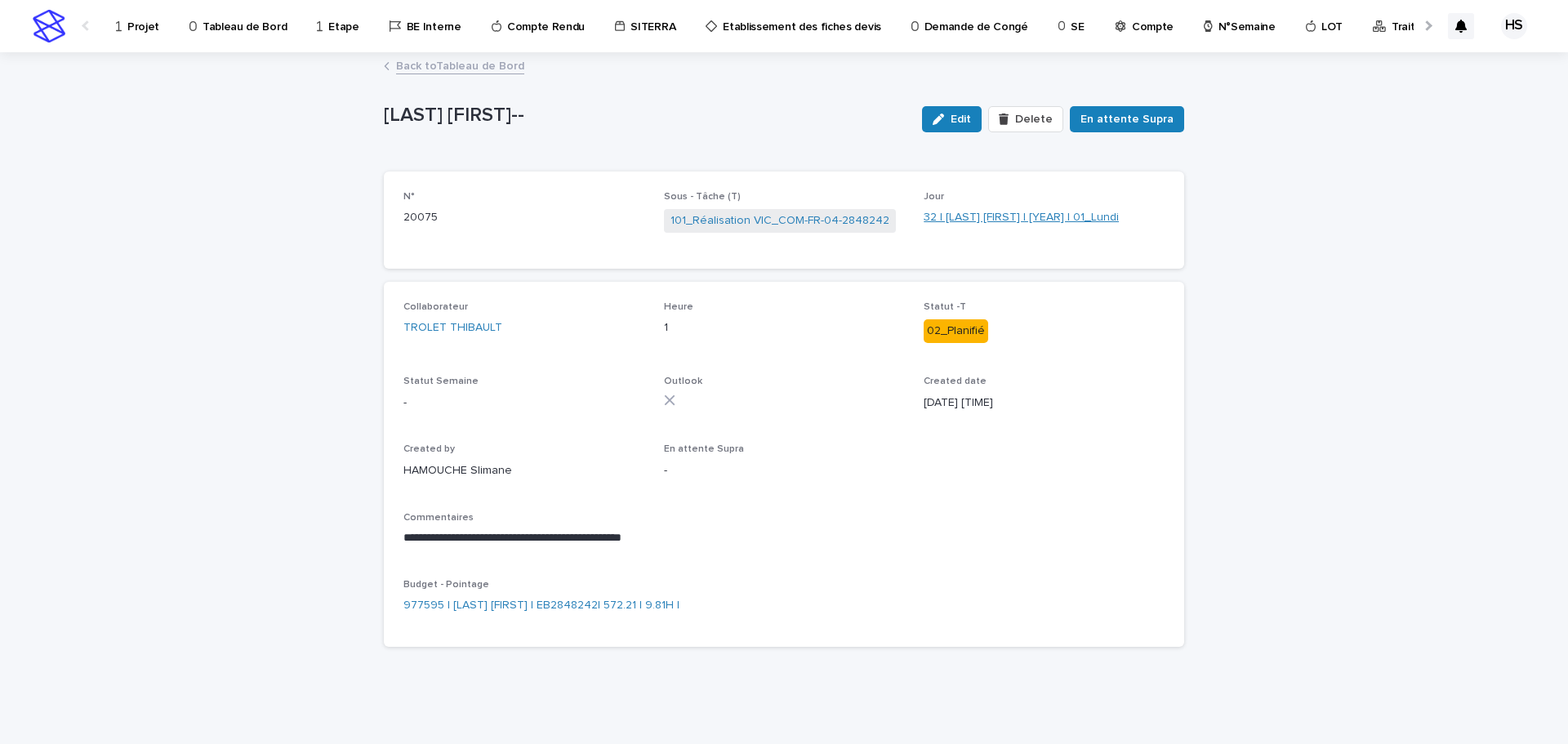 click on "32 | [LAST] [FIRST] | [YEAR] | 01_Lundi" at bounding box center [1021, 217] 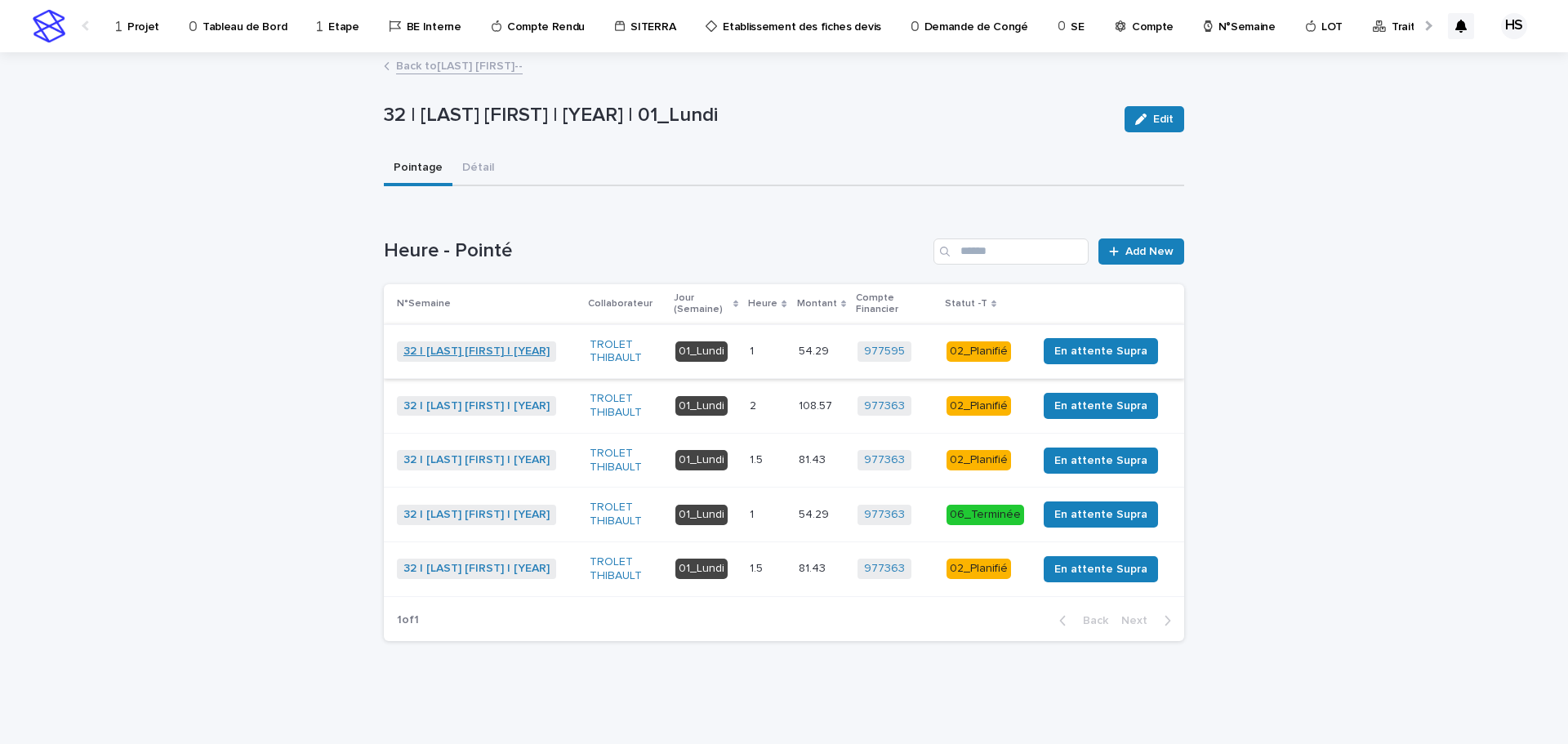 click on "32 | [LAST] [FIRST] | [YEAR]" at bounding box center [476, 351] 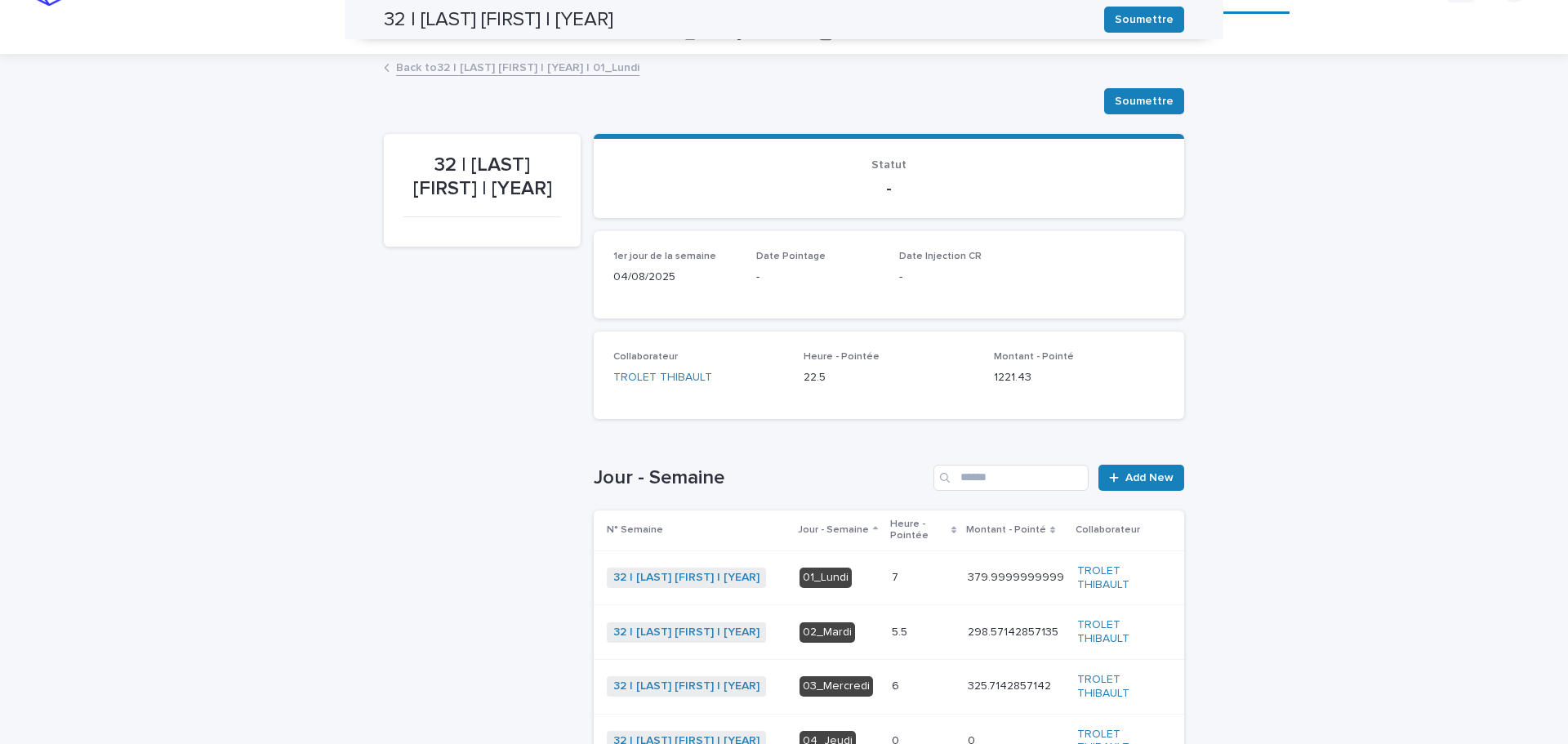 scroll, scrollTop: 0, scrollLeft: 0, axis: both 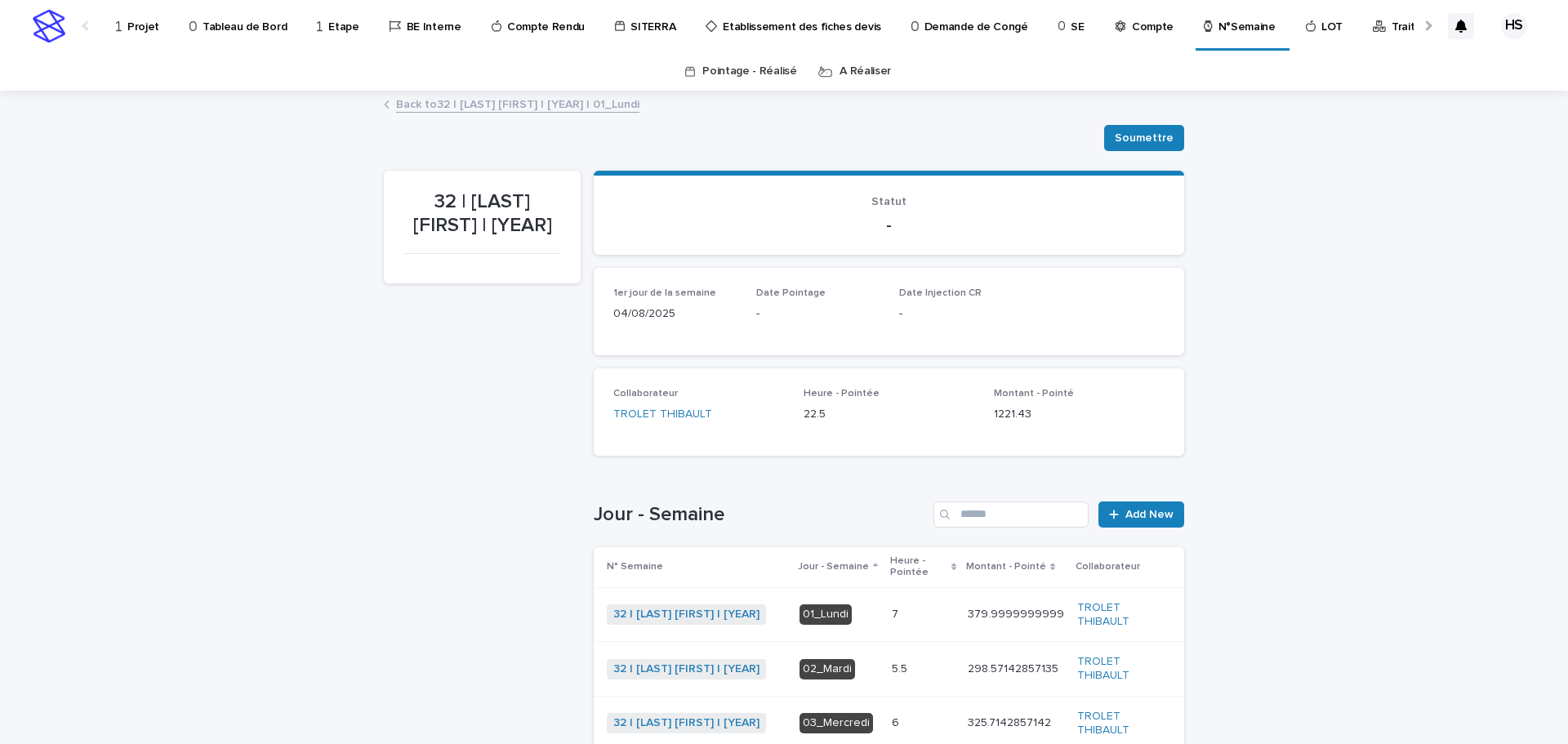 click on "Back to  32 | [LAST] [FIRST] | [YEAR] | 01_Lundi" at bounding box center [518, 103] 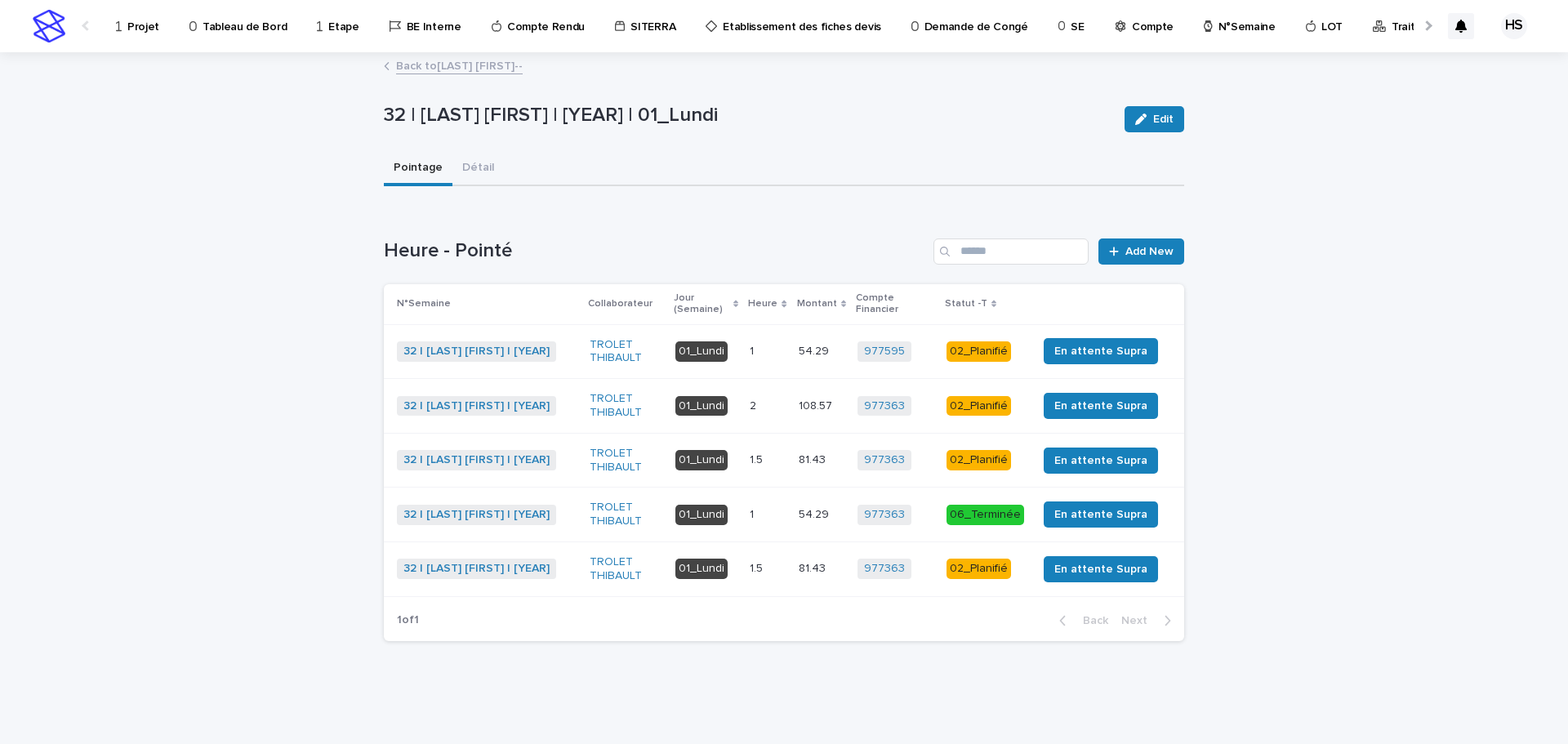 click on "Tableau de Bord" at bounding box center [241, 25] 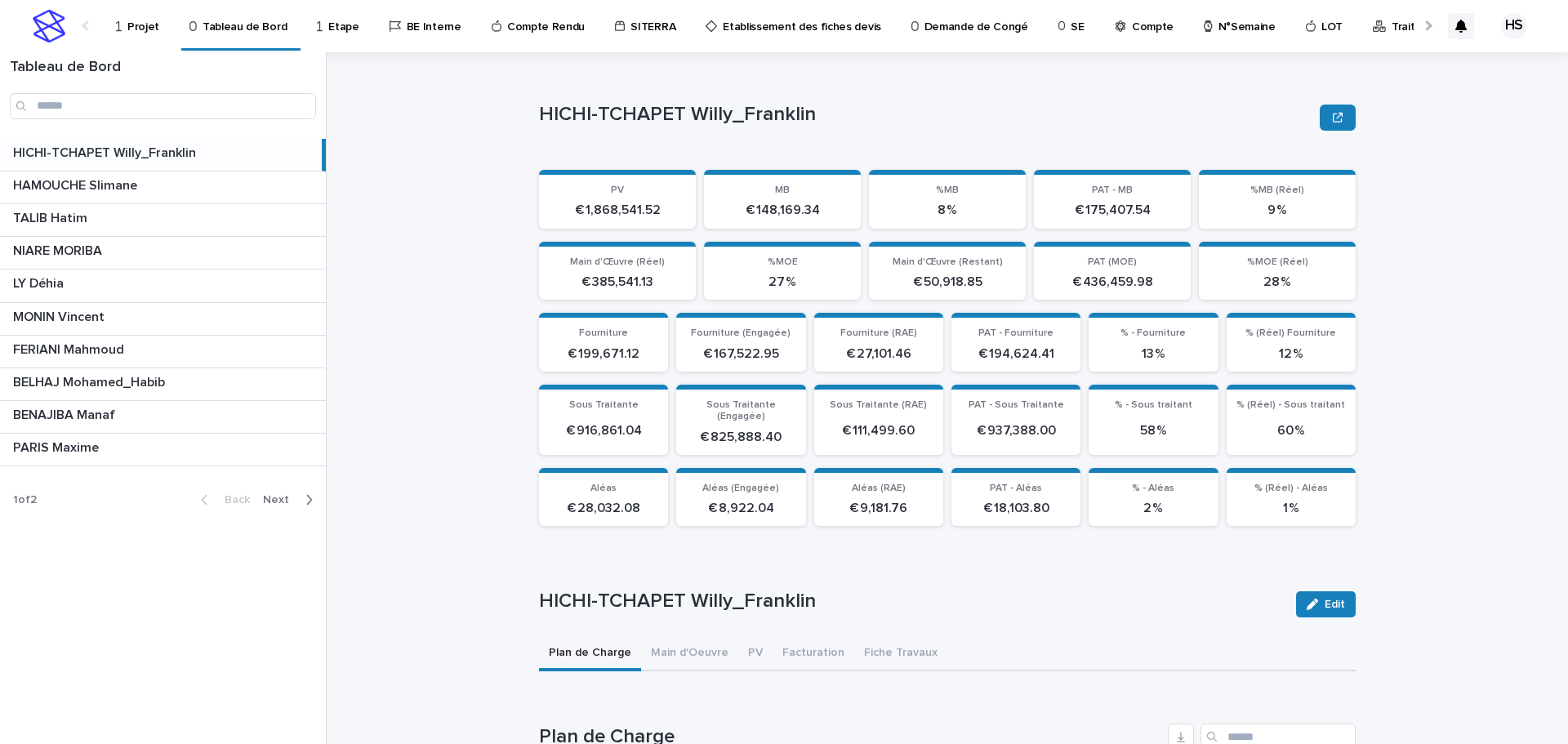 scroll, scrollTop: 490, scrollLeft: 0, axis: vertical 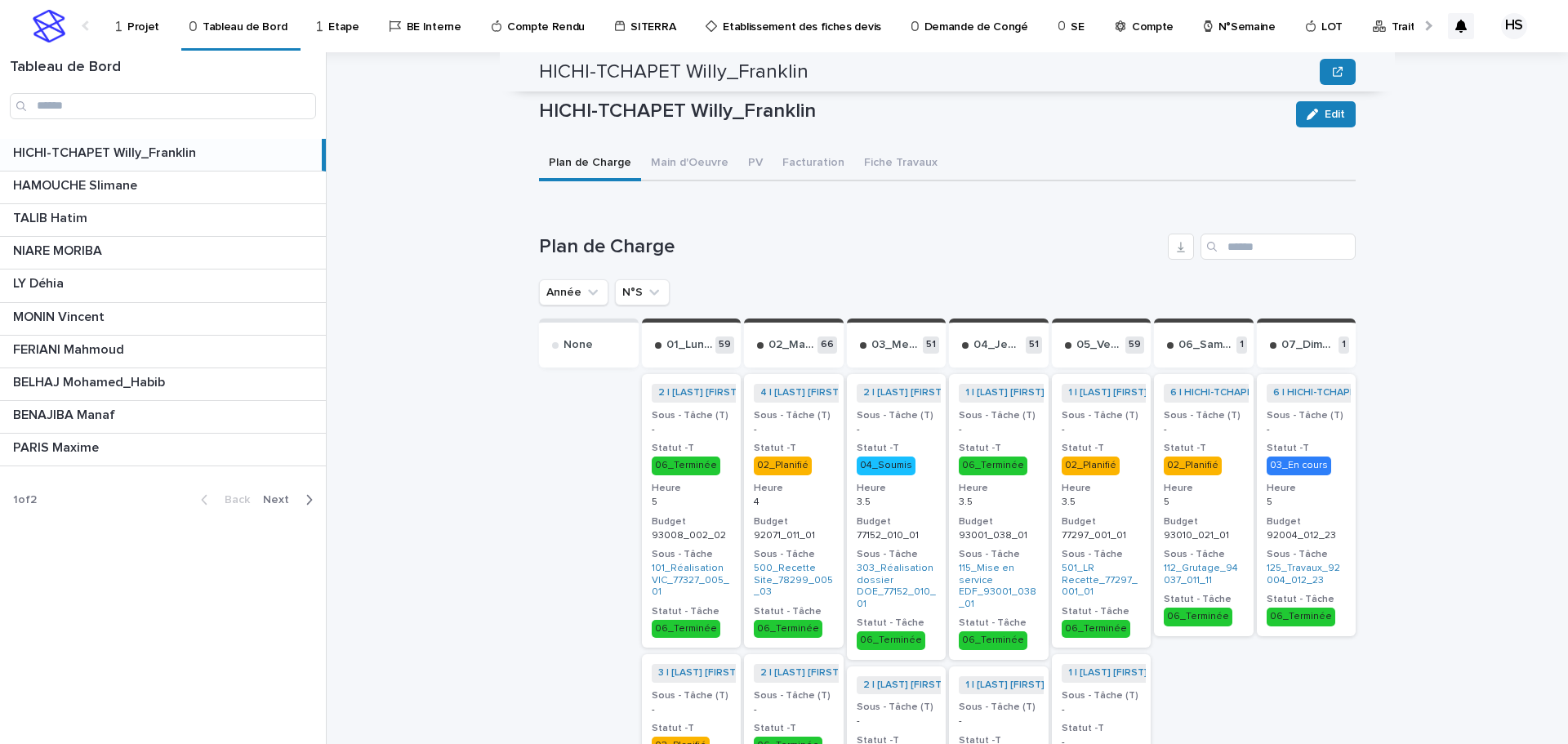 click 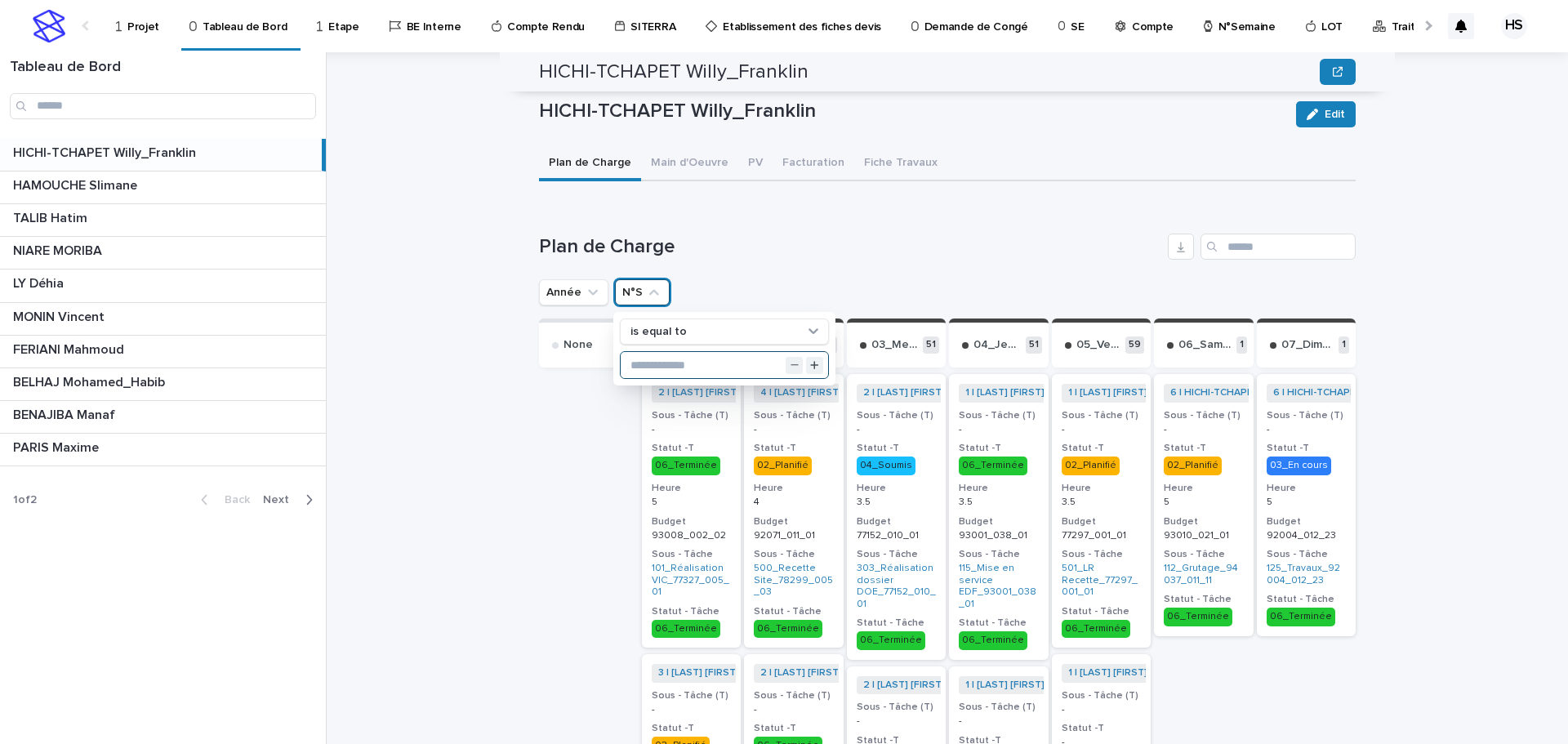 click at bounding box center (724, 365) 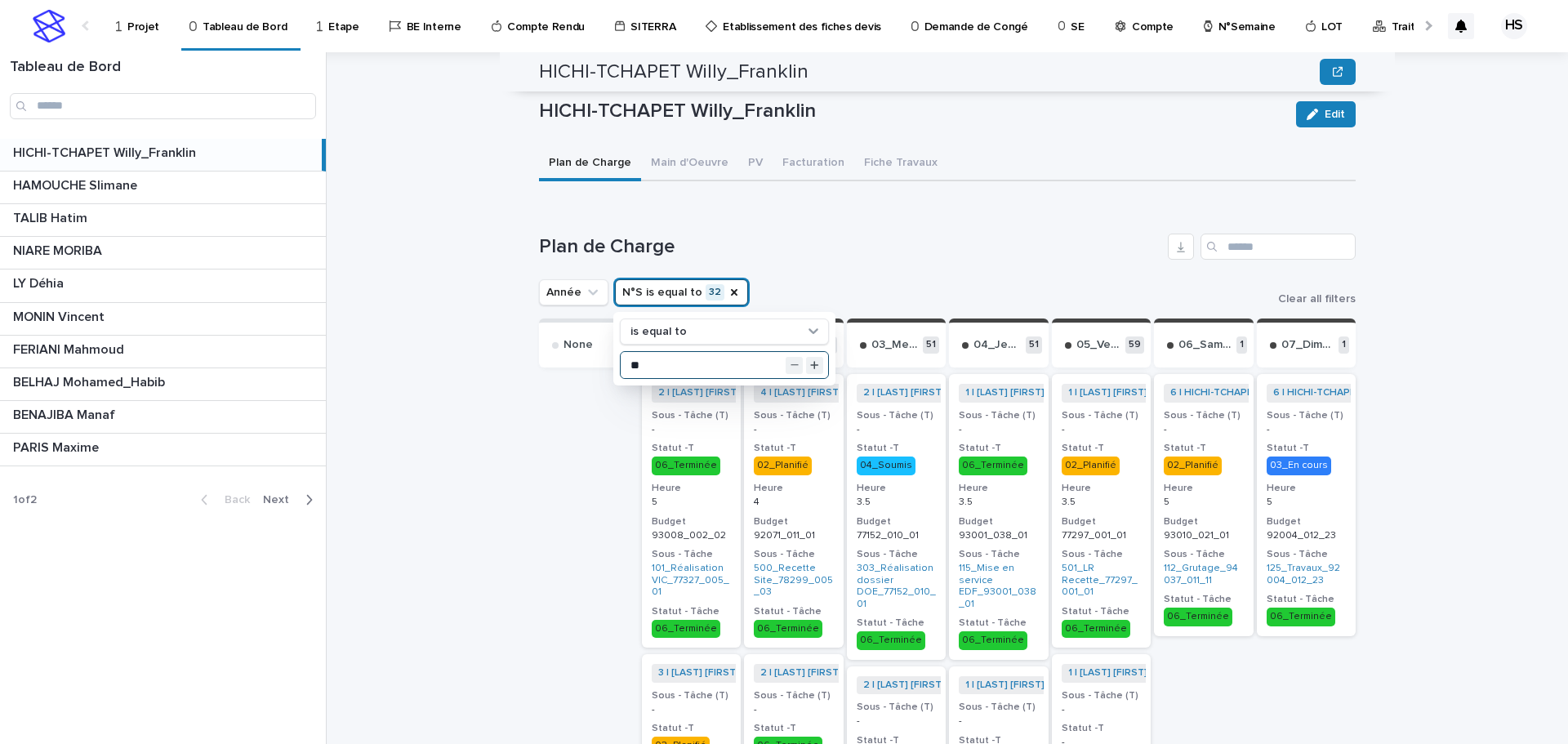 type on "**" 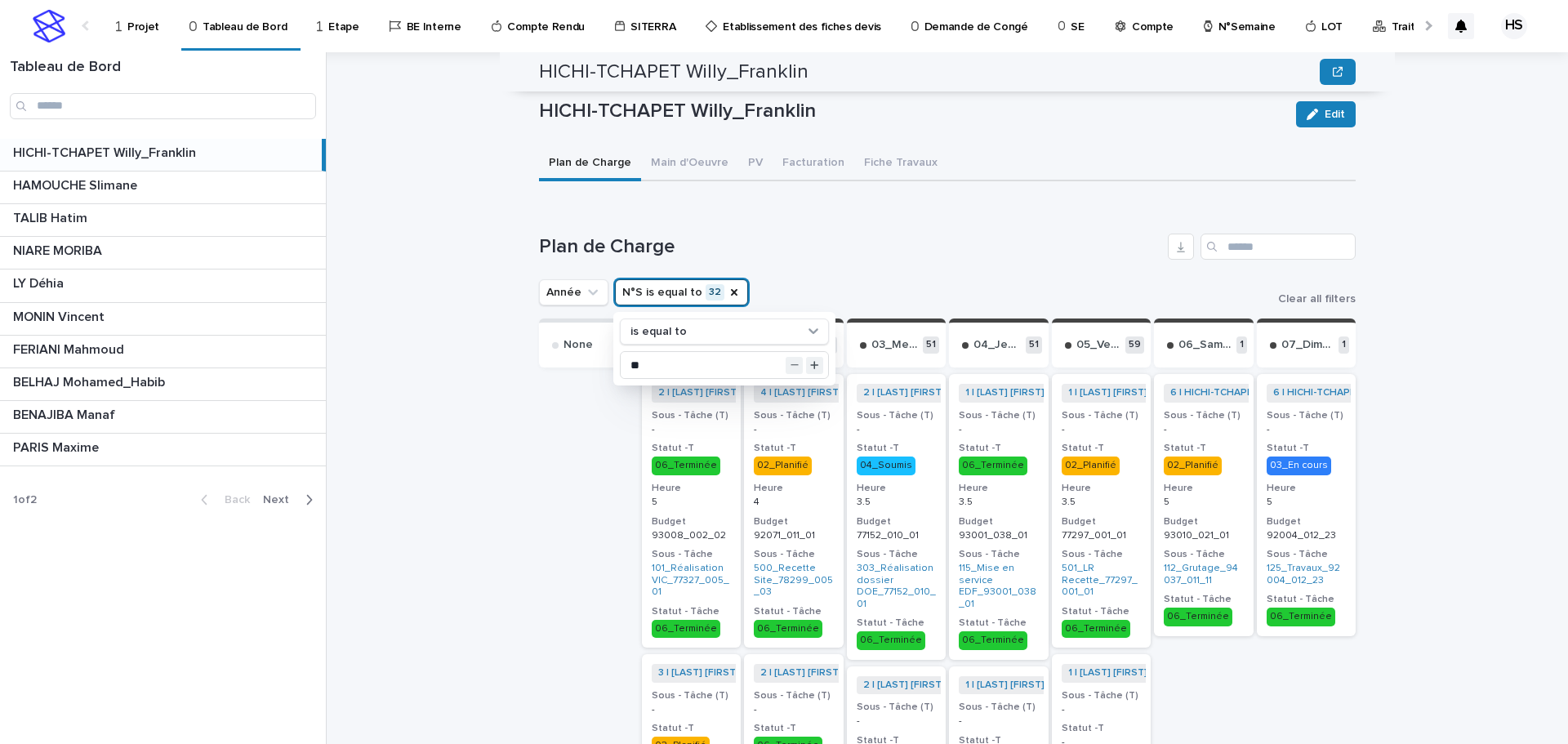 click on "Plan de Charge Année N°S is equal to 32 is equal to ** Clear all filters Send to... Send to... None 01_Lundi 59 2 | [LAST] [FIRST] | [YEAR]   + 0 Sous - Tâche (T) - Statut -T 06_Terminée Heure 5 Budget 93008_002_02 Sous - Tâche 101_Réalisation VIC_77327_005_01   Statut - Tâche 06_Terminée 3 | [LAST] [FIRST] | [YEAR]   + 0 Sous - Tâche (T) - Statut -T 02_Planifié Heure 7 Budget 92004_024_01 Sous - Tâche 112_Grutage_92004_024_01   Statut - Tâche 06_Terminée 2 | [LAST] [FIRST] | [YEAR]   + 0 Sous - Tâche (T) - Statut -T 05_Rejeté Heure 2 Budget 77053_005_01 Sous - Tâche 500_Recette Site_77053_005_01   Statut - Tâche 06_Terminée 4 | [LAST] [FIRST] | [YEAR]   + 0 Sous - Tâche (T) - Statut -T 01_A Faire Heure 4 Budget 75118_096_05 Sous - Tâche 120_VF_75118_096_05   Statut - Tâche 01_A Faire 4 | [LAST] [FIRST] | [YEAR]   + 0 Sous - Tâche (T) - Statut -T 06_Terminée Heure 3 Budget 94037_011_11 Sous - Tâche 113_Pose TD_94037_011_11" at bounding box center (947, 3139) 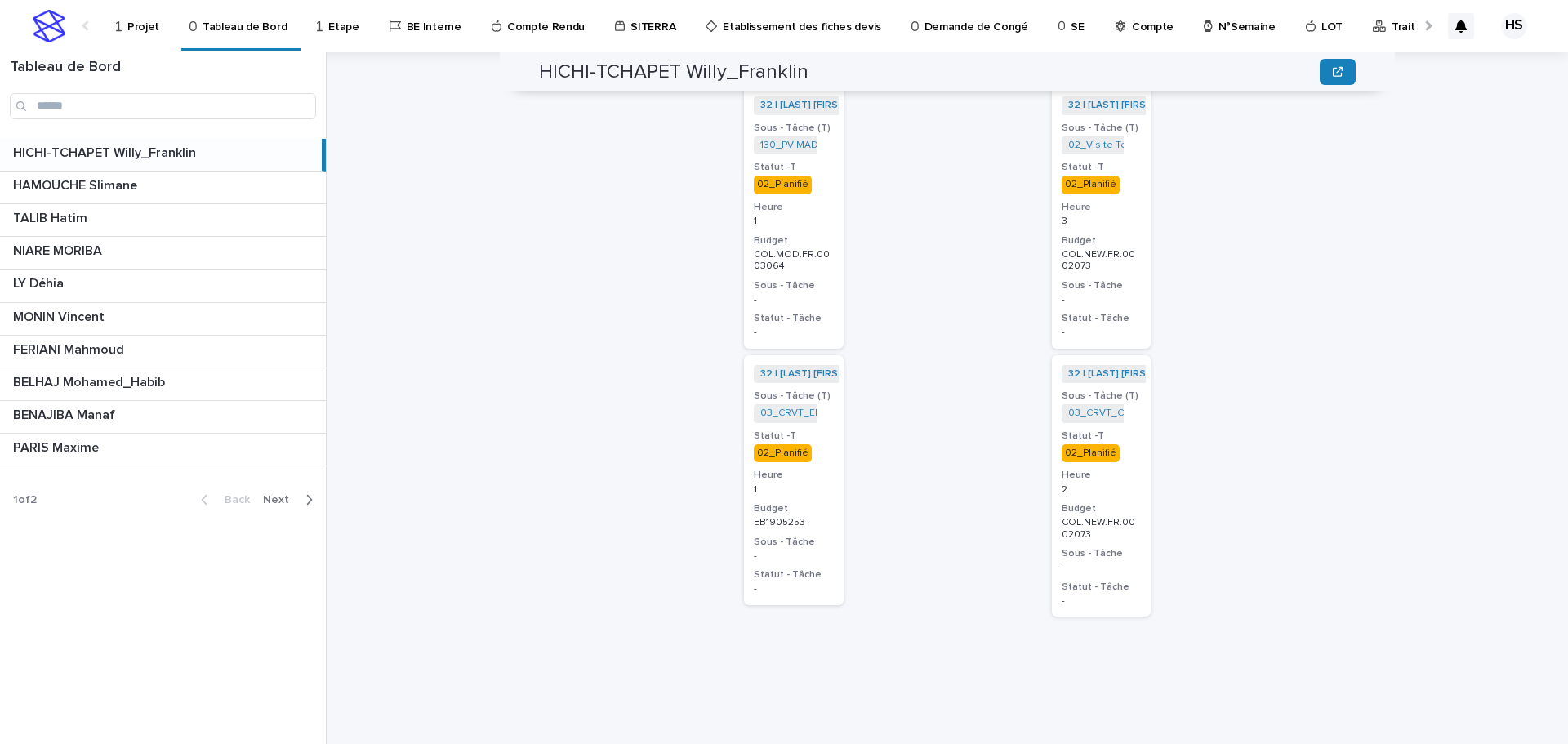 scroll, scrollTop: 369, scrollLeft: 0, axis: vertical 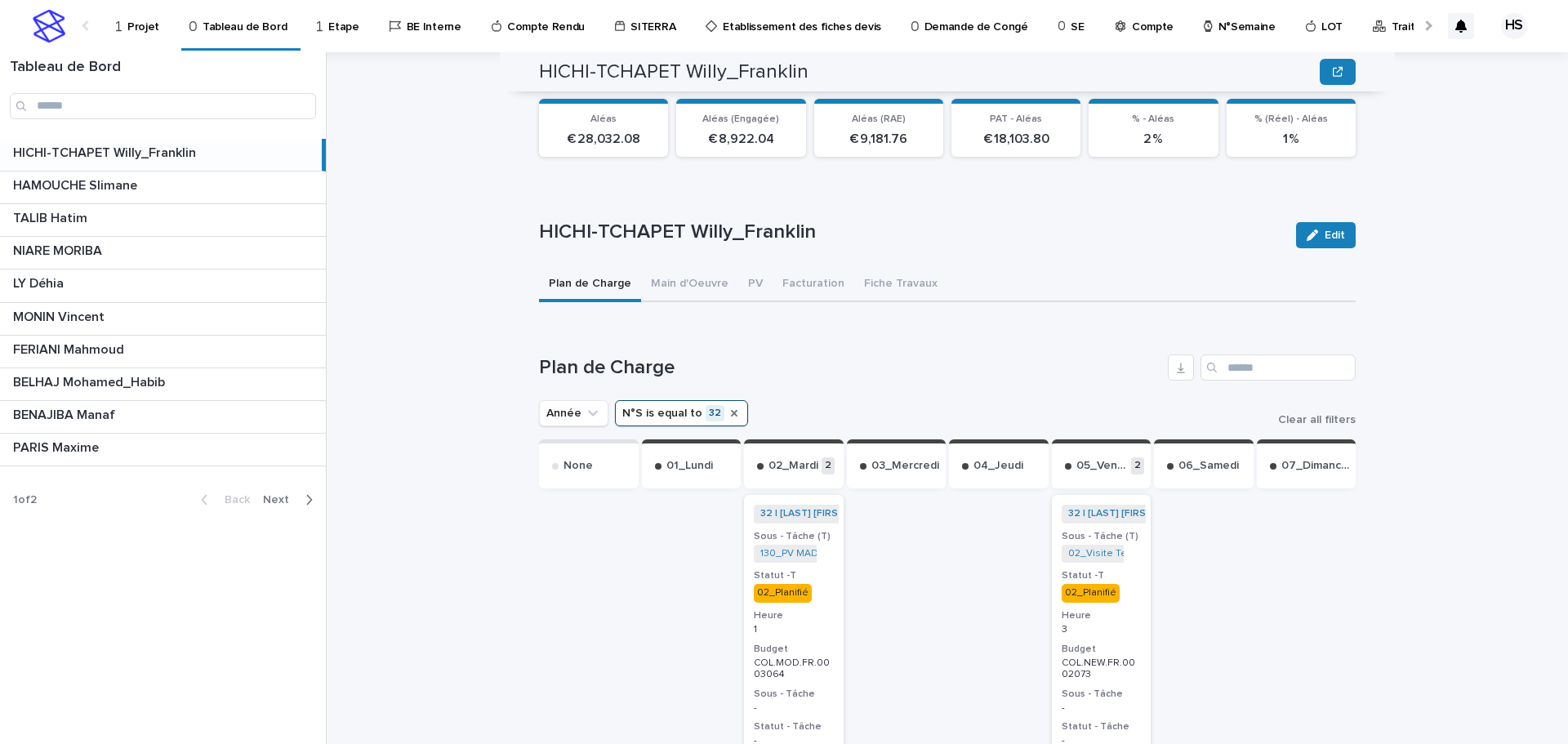 click 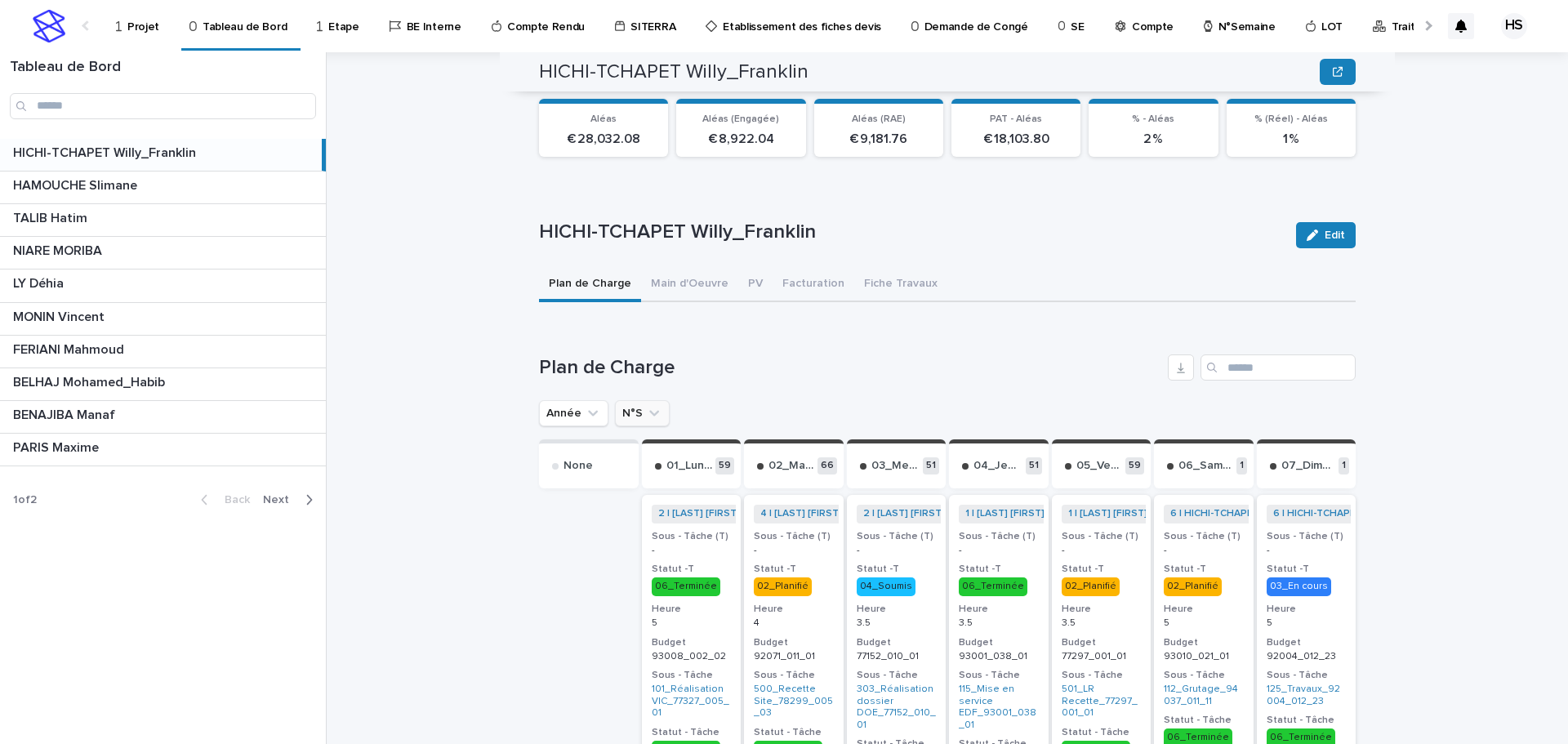 scroll, scrollTop: 2966, scrollLeft: 0, axis: vertical 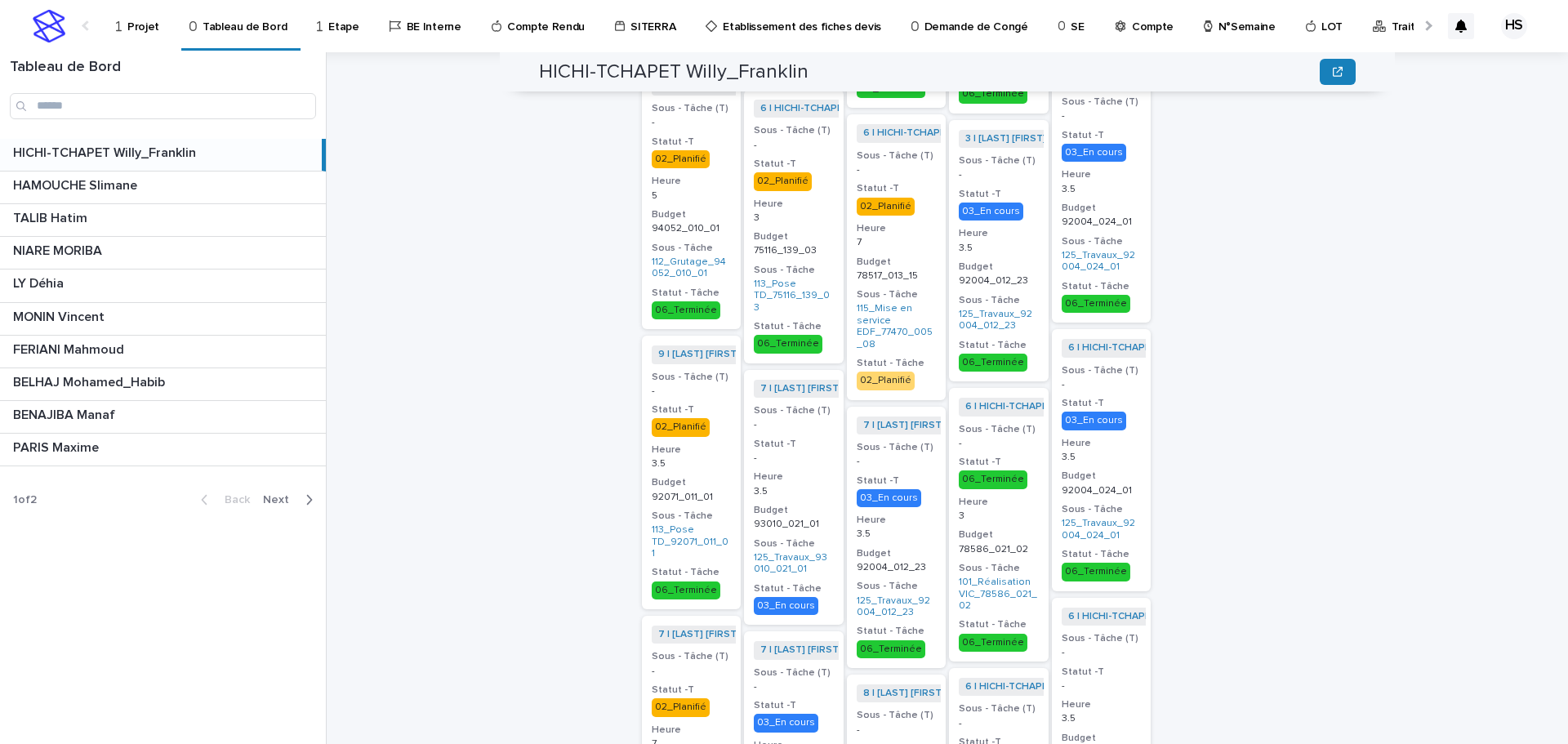 click on "Next" at bounding box center (281, 500) 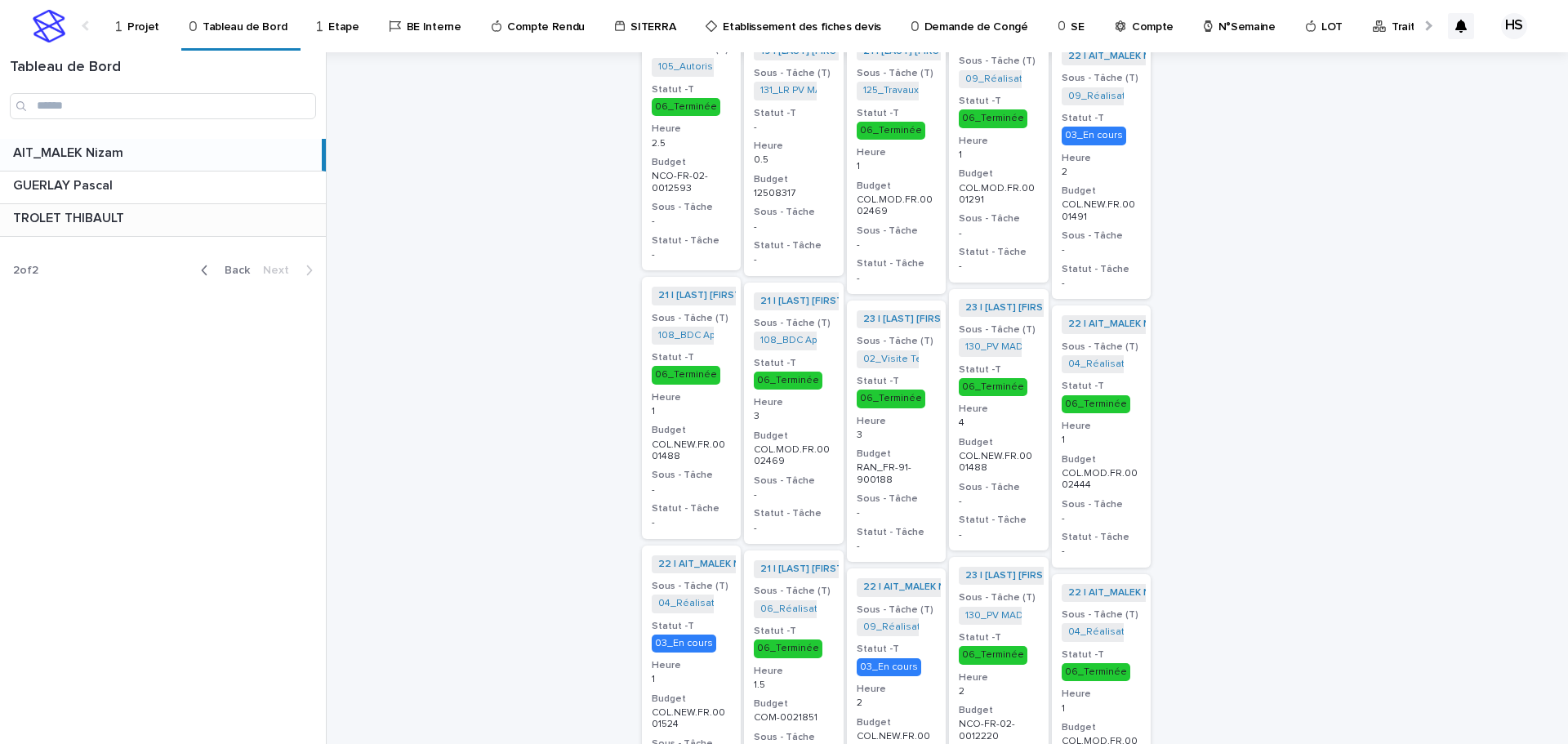 scroll, scrollTop: 0, scrollLeft: 0, axis: both 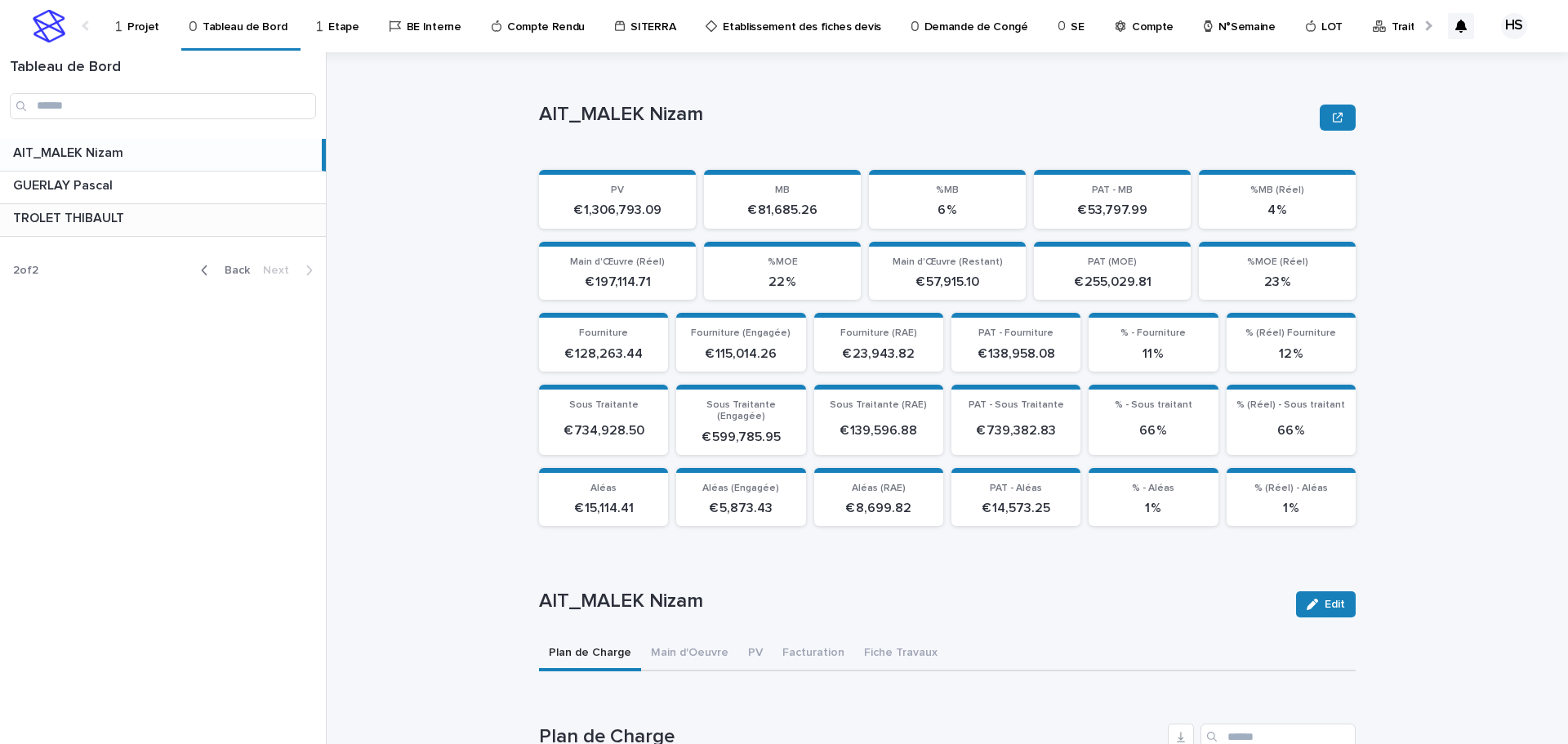 click on "TROLET THIBAULT" at bounding box center (70, 216) 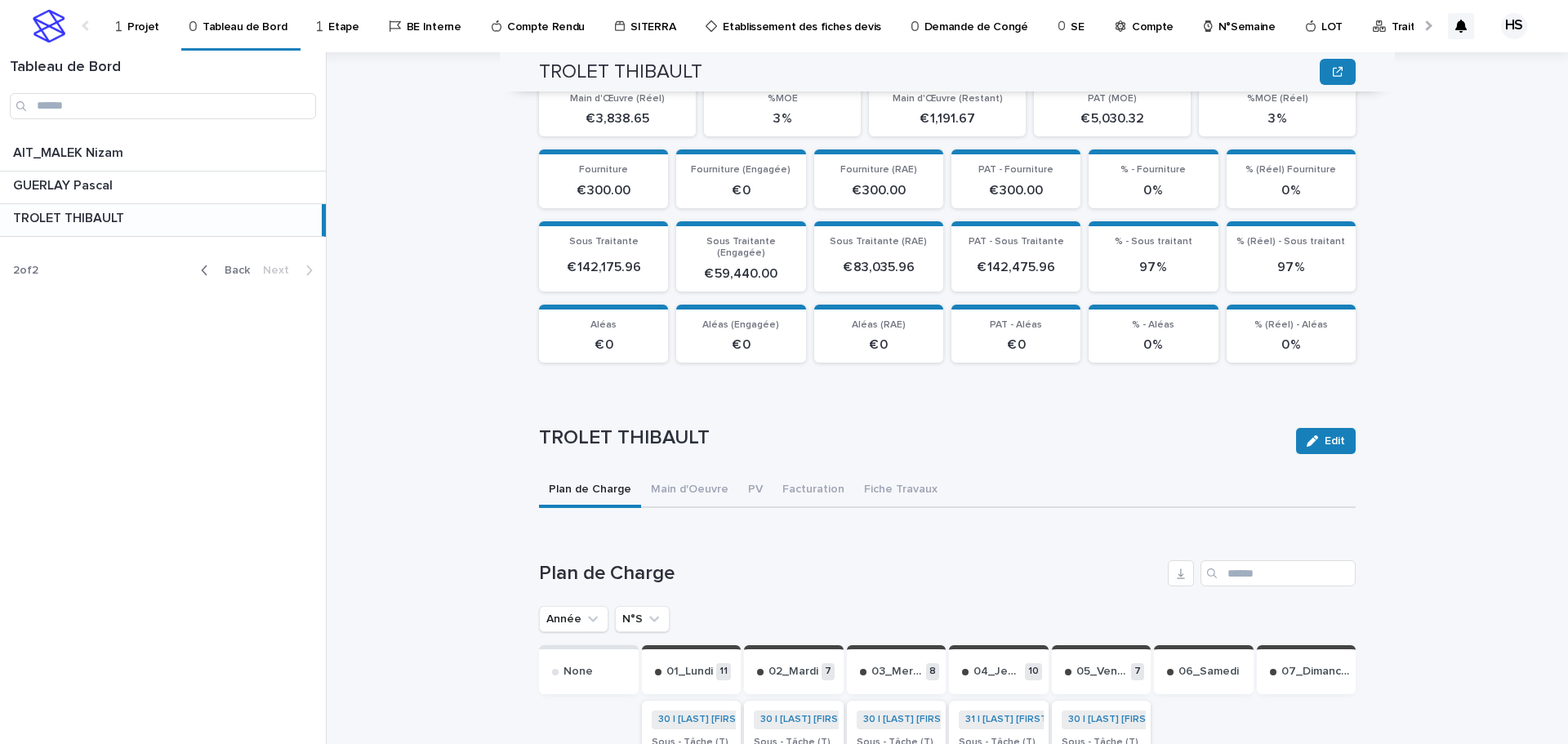 scroll, scrollTop: 408, scrollLeft: 0, axis: vertical 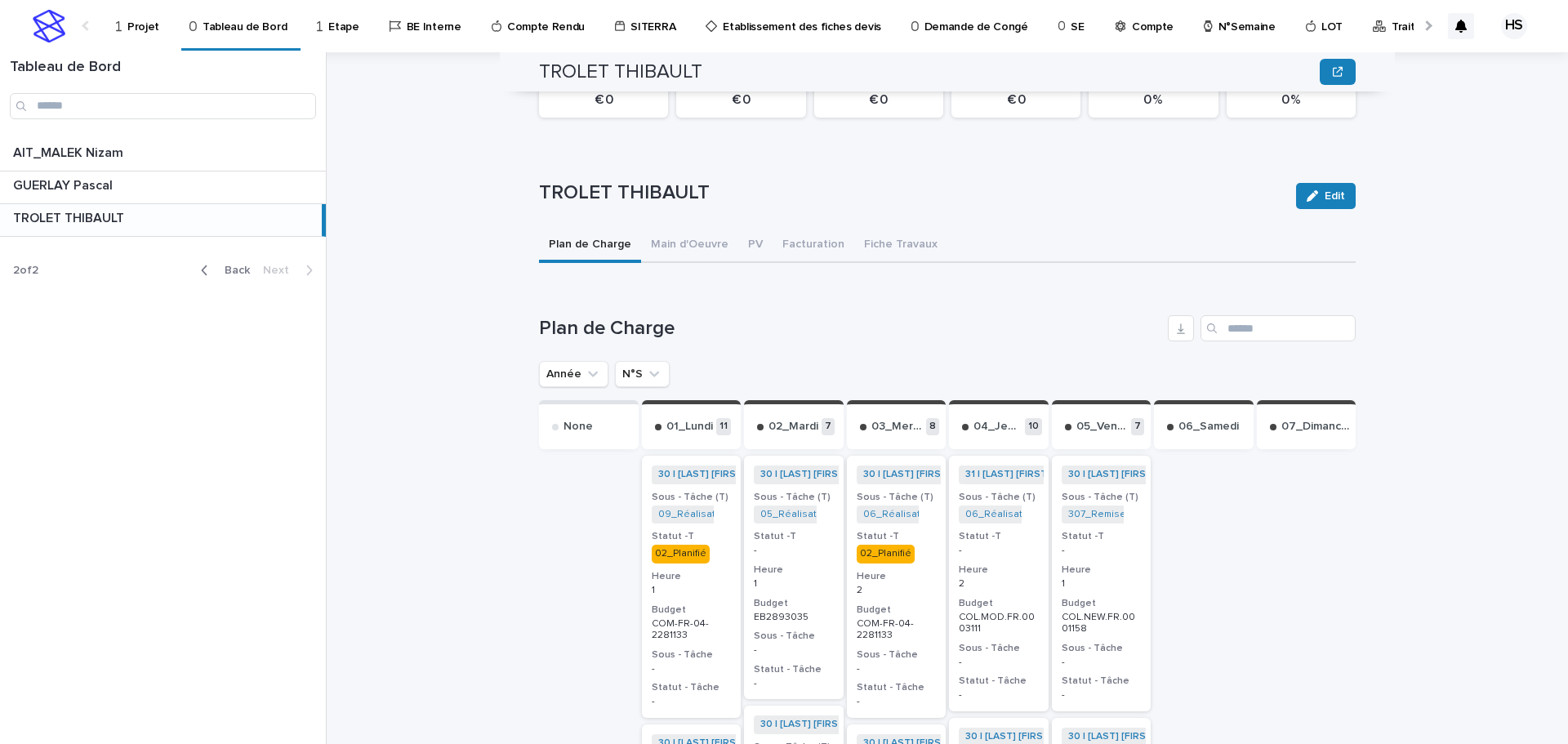 click on "N°S" at bounding box center [642, 374] 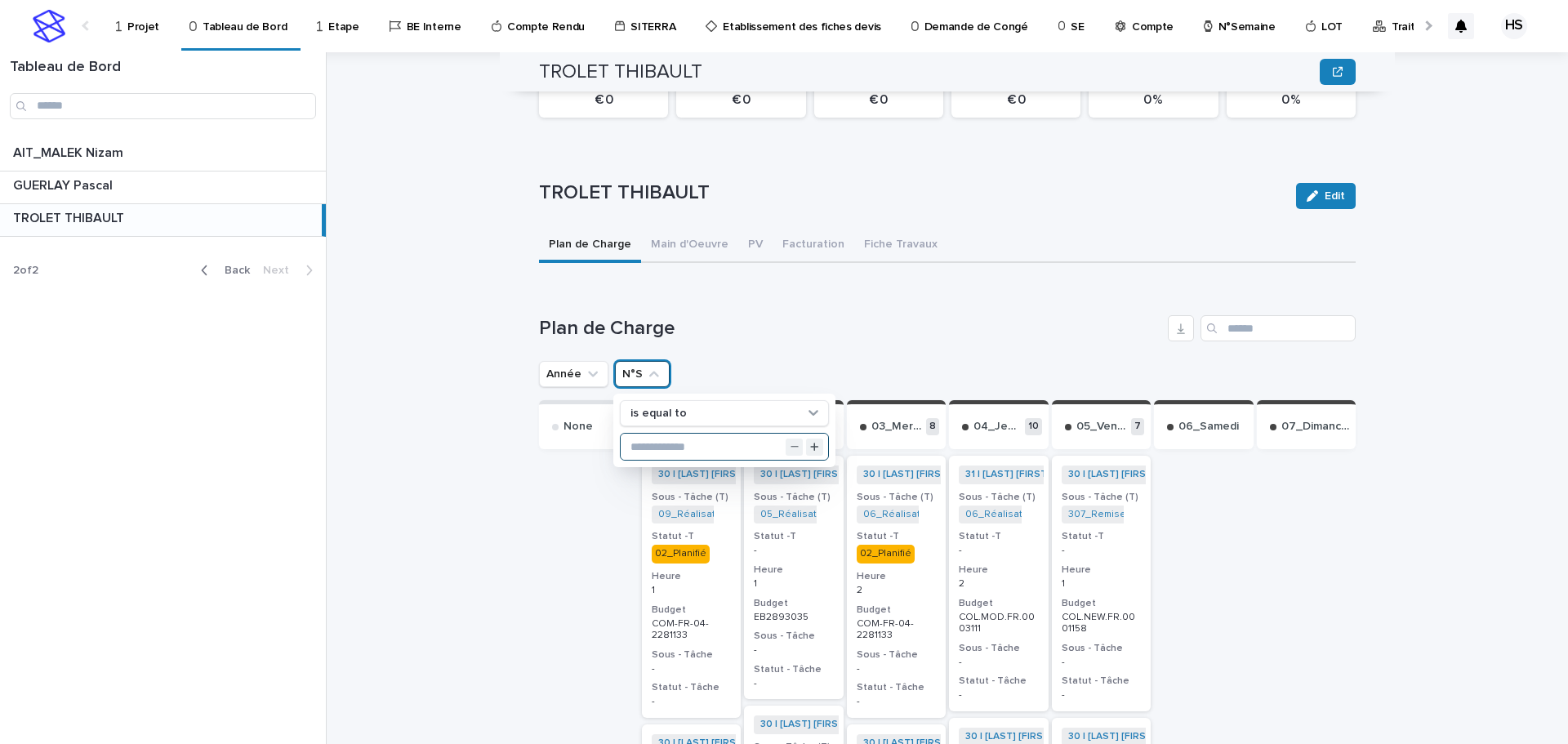 click at bounding box center [724, 447] 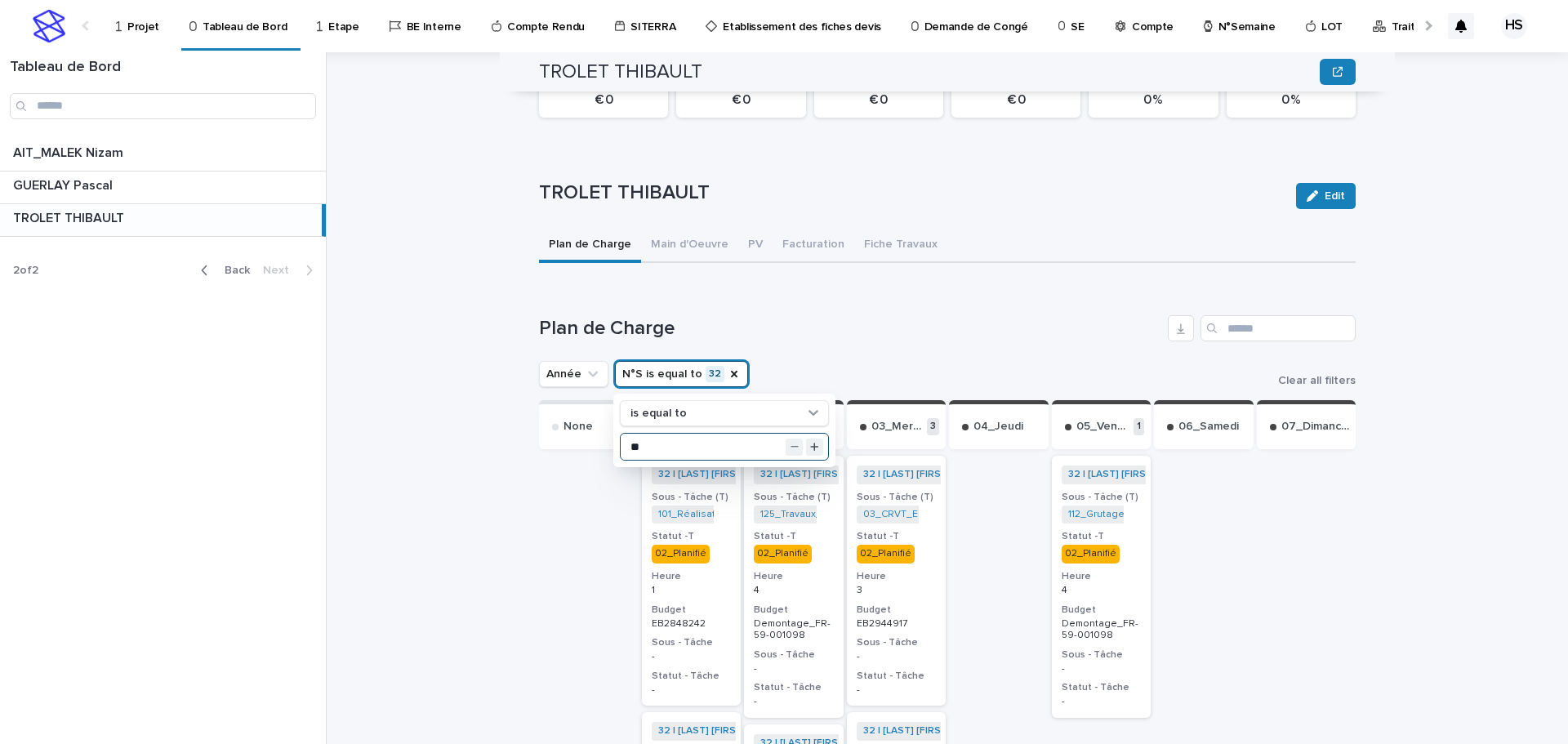 type on "**" 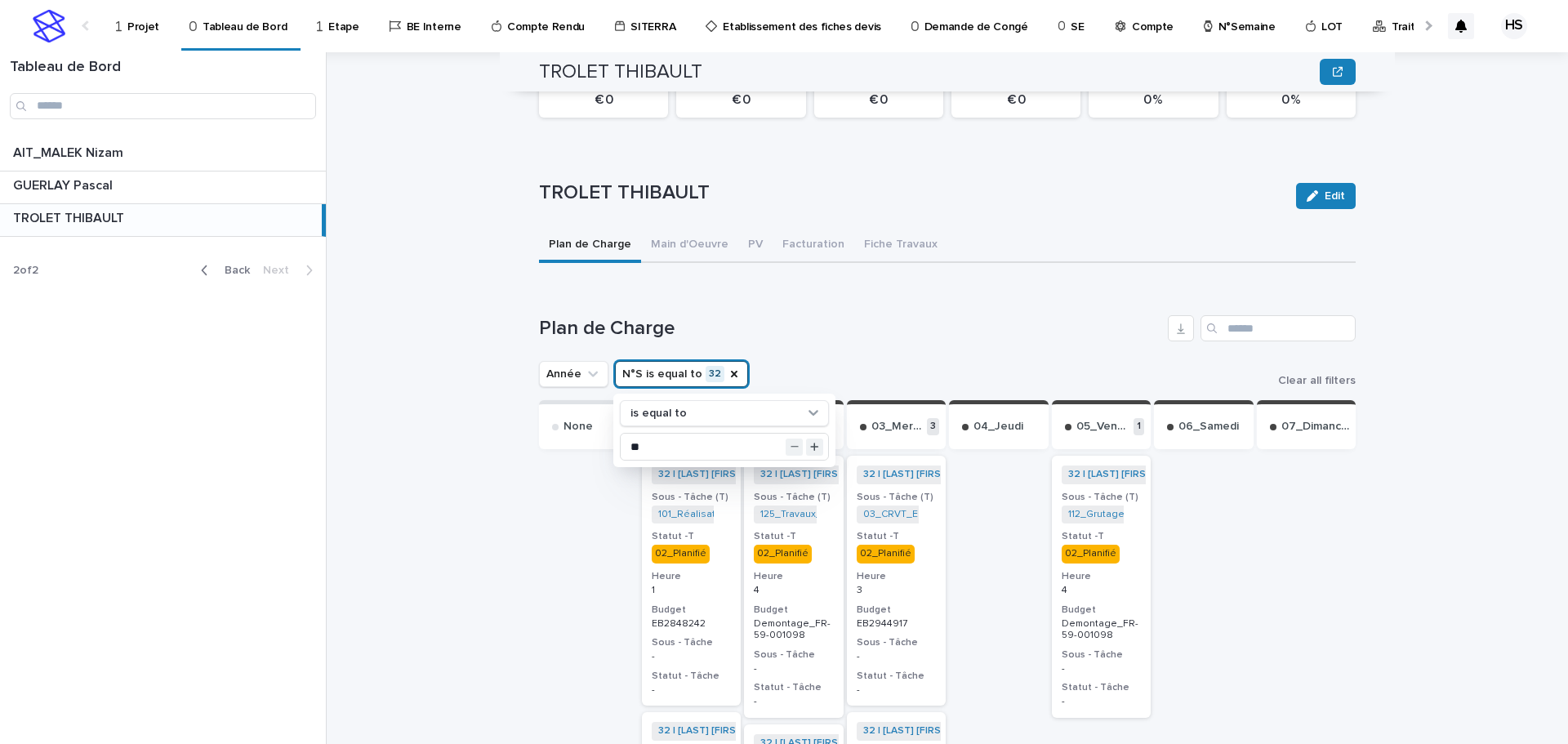 click on "Loading... Saving… Plan de Charge Année N°S is equal to 32 is equal to ** Clear all filters Send to... Send to... None 01_Lundi 5 32 | [LAST] [FIRST] | [YEAR]   + 0 Sous - Tâche (T) 101_Réalisation VIC_COM-FR-04-2848242   + 0 Statut -T 02_Planifié Heure 1 Budget EB2848242 Sous - Tâche - Statut - Tâche - 32 | [LAST] [FIRST] | [YEAR]   + 0 Sous - Tâche (T) 04_Réalisation NDC_EB2854507   + 0 Statut -T 02_Planifié Heure 2 Budget EB2854507 Sous - Tâche - Statut - Tâche - 32 | [LAST] [FIRST] | [YEAR]   + 0 Sous - Tâche (T) 06_Réalisation Trame APD_EB2854507   + 0 Statut -T 02_Planifié Heure 1.5 Budget EB2854507 Sous - Tâche - Statut - Tâche - 32 | [LAST] [FIRST] | [YEAR]   + 0 Sous - Tâche (T) 05_Réalisation Plans_EB2854506   + 0 Statut -T 06_Terminée Heure 1 Budget EB2854506 Sous - Tâche - Statut - Tâche - 32 | [LAST] [FIRST] | [YEAR]   + 0 Sous - Tâche (T) 06_Réalisation Trame APD_EB2854506   + 0 Statut -T 02_Planifié Heure 1.5 Budget EB2854506 Sous - Tâche - - 2" at bounding box center (947, 1058) 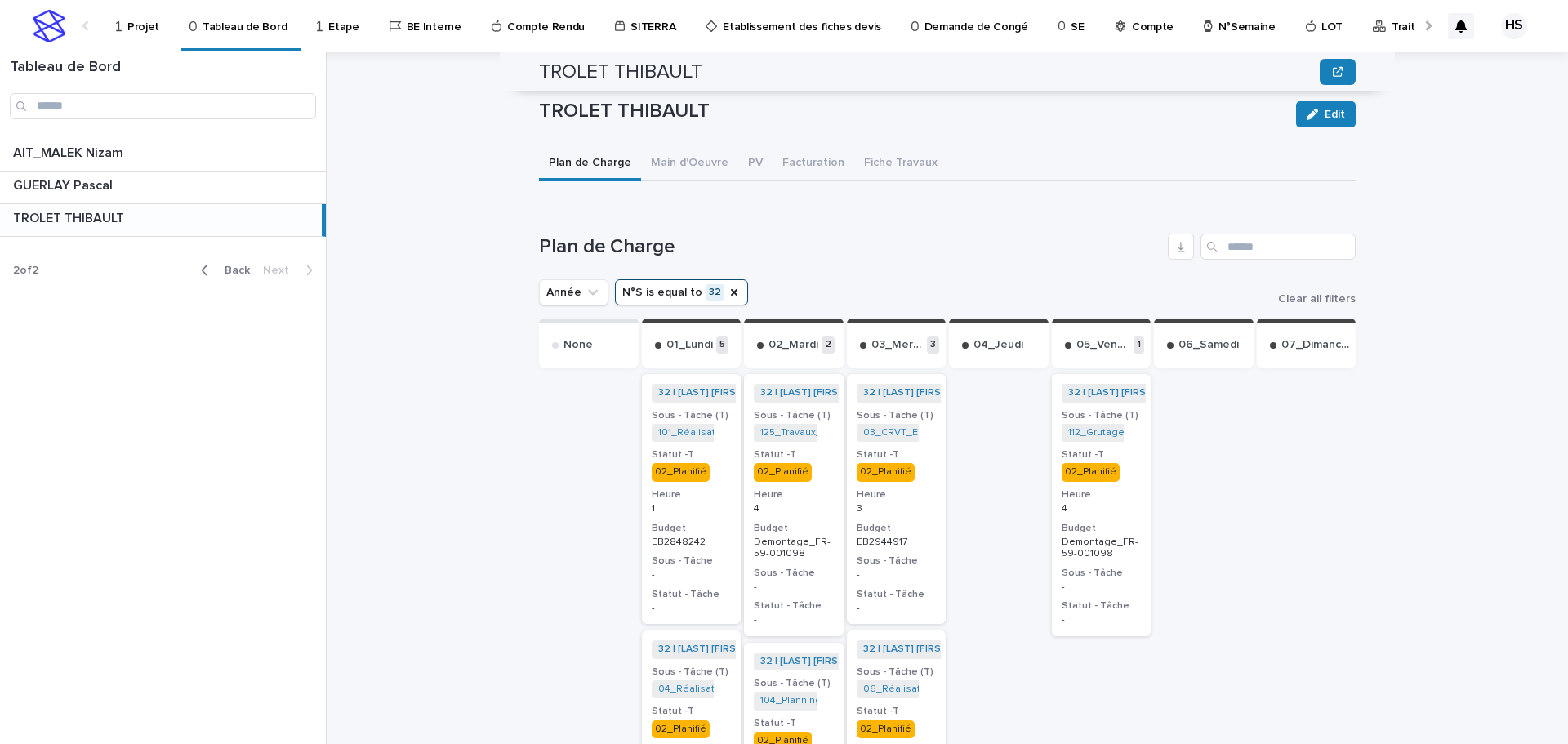 scroll, scrollTop: 817, scrollLeft: 0, axis: vertical 